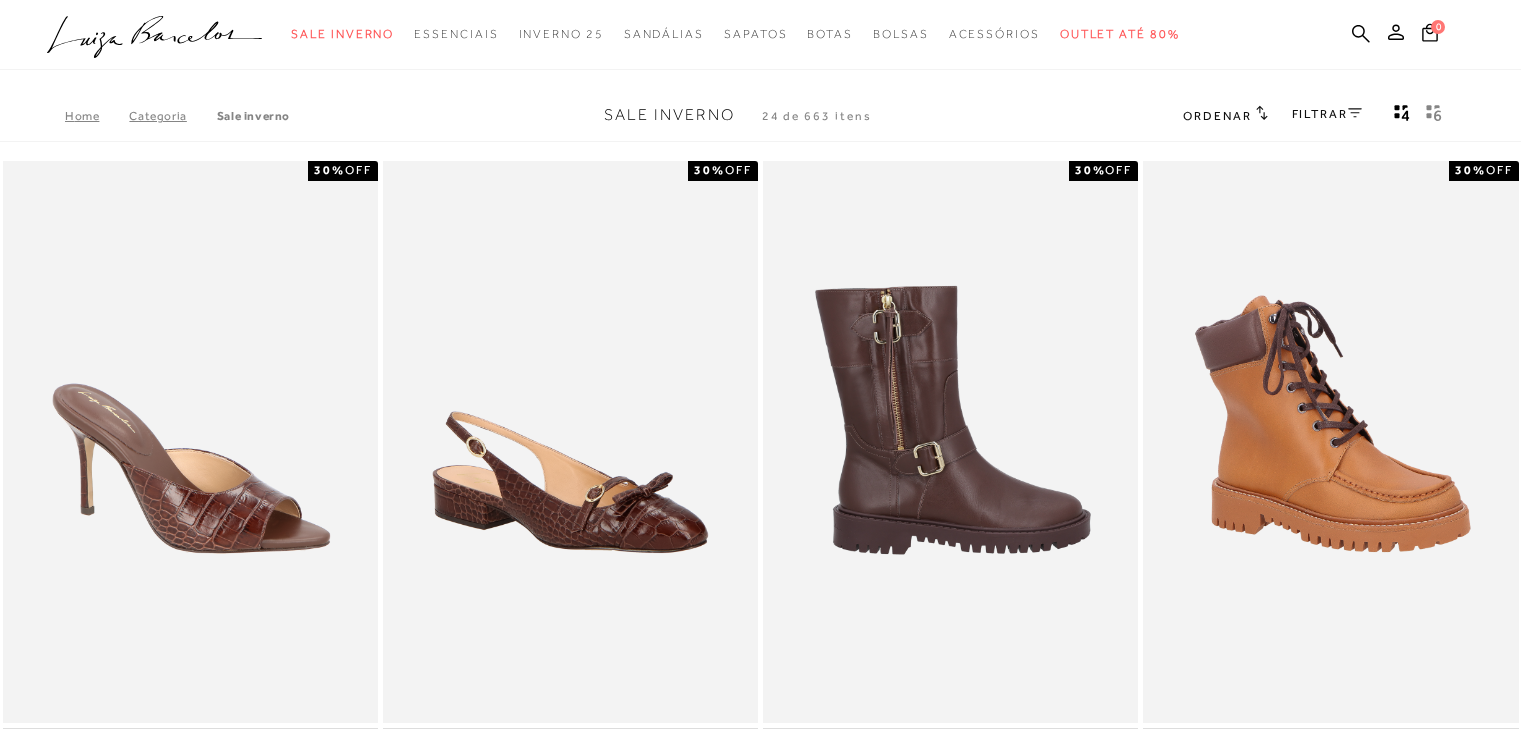 scroll, scrollTop: 0, scrollLeft: 0, axis: both 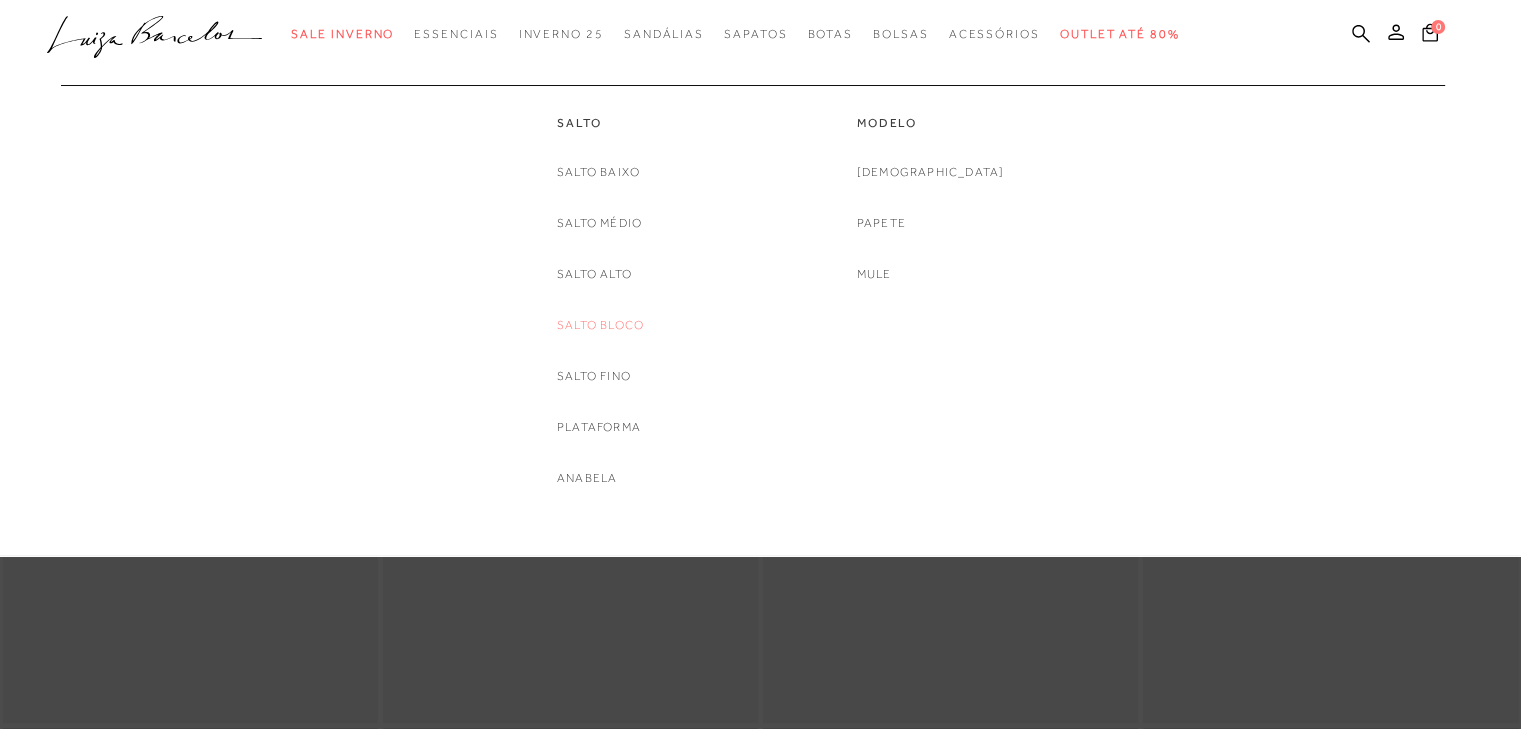 click on "Salto Bloco" at bounding box center (600, 325) 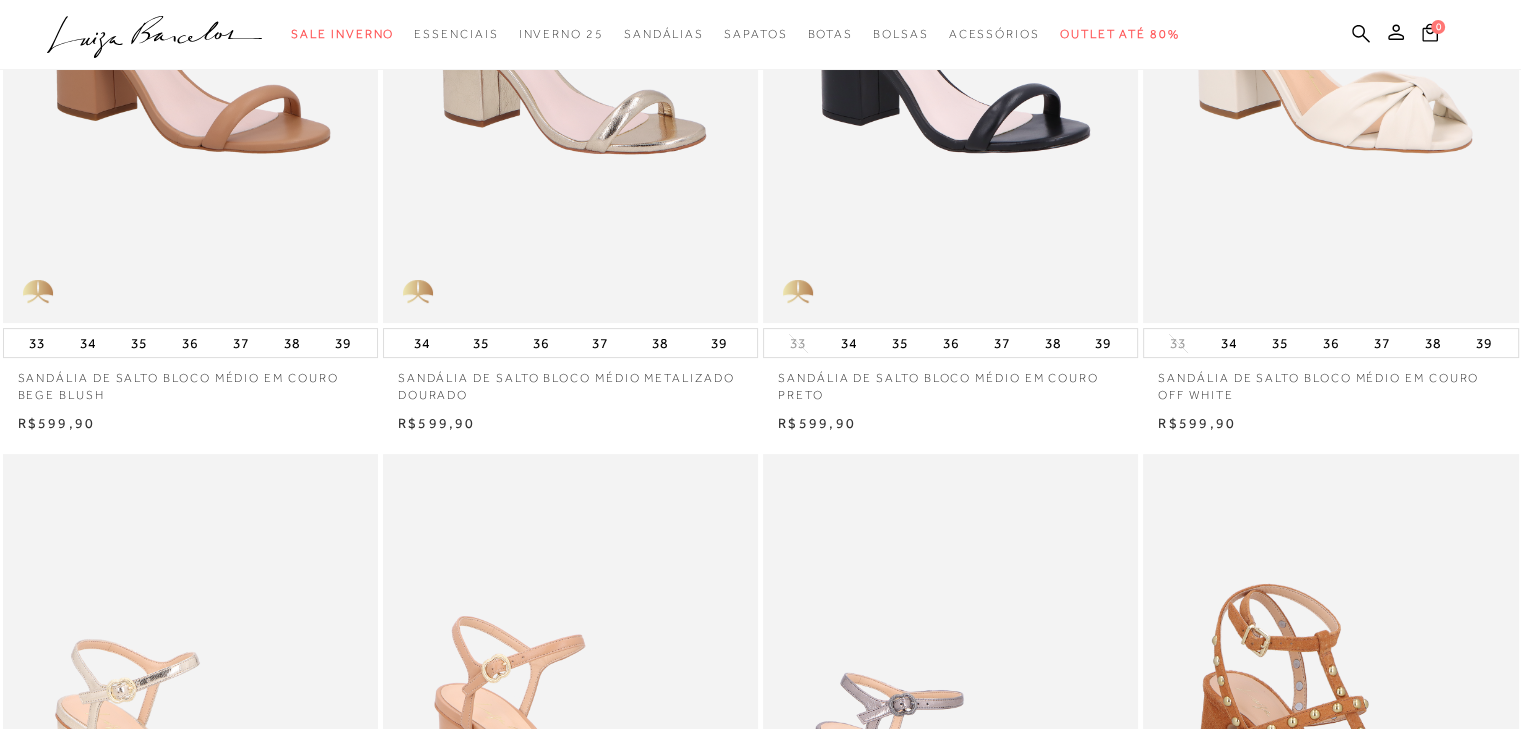 scroll, scrollTop: 900, scrollLeft: 0, axis: vertical 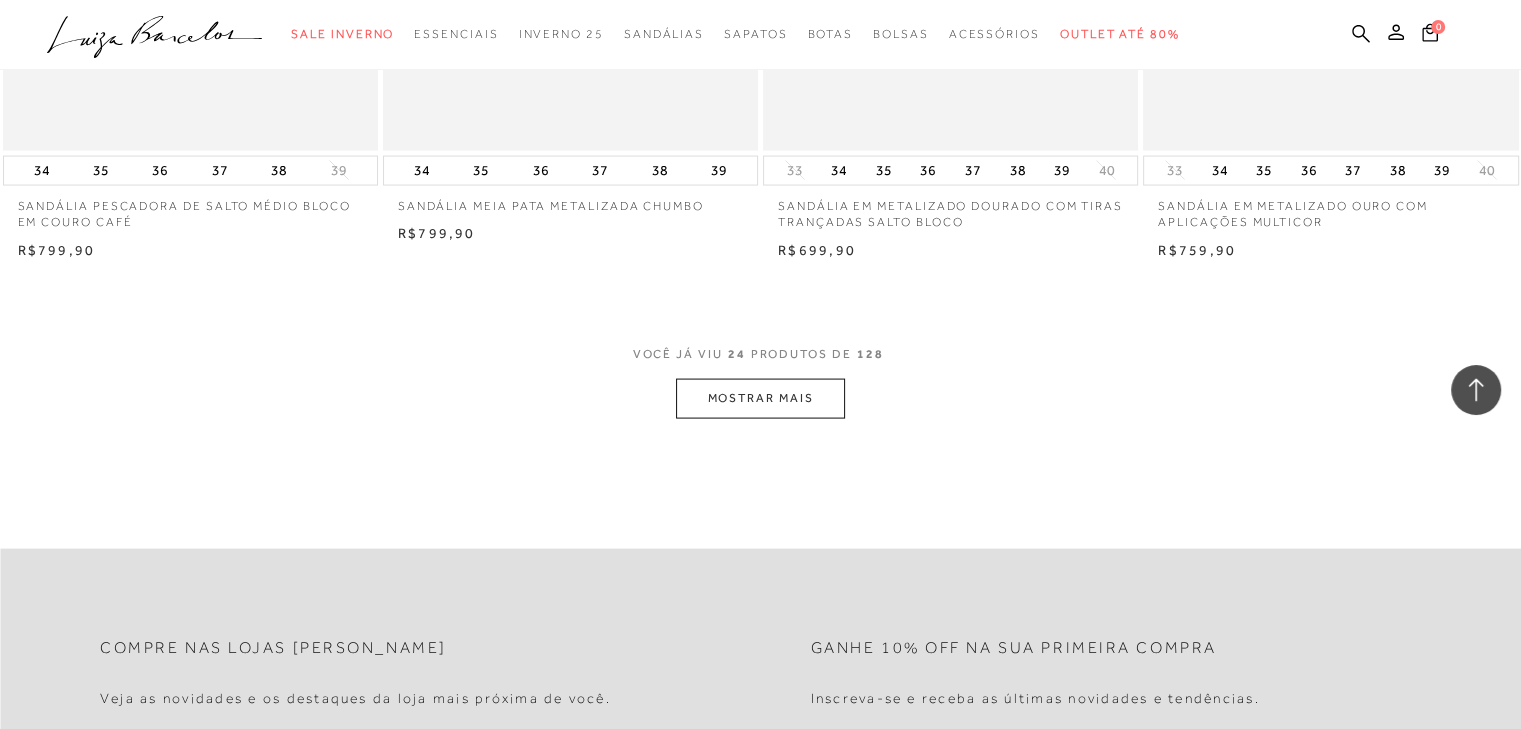 click on "MOSTRAR MAIS" at bounding box center (760, 398) 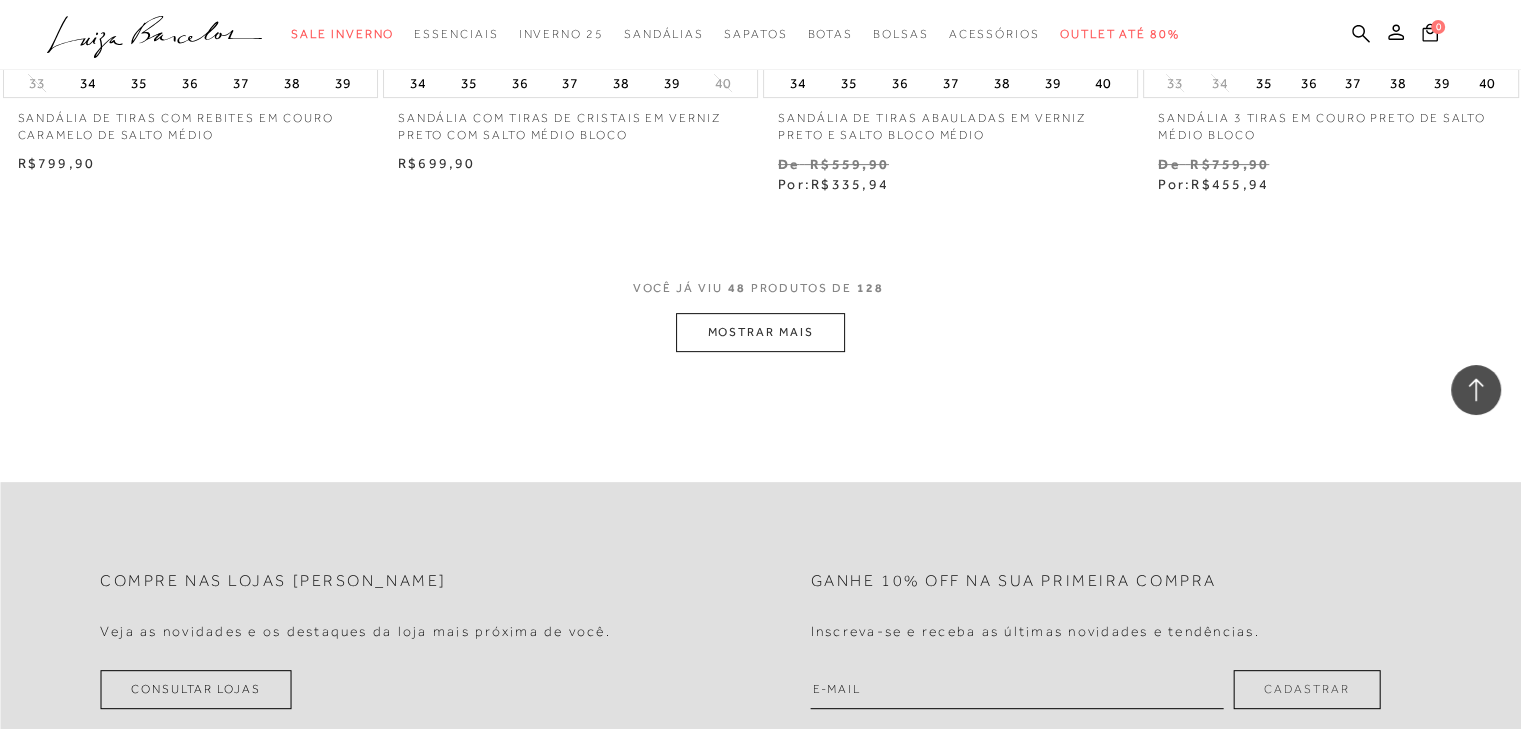 scroll, scrollTop: 8349, scrollLeft: 0, axis: vertical 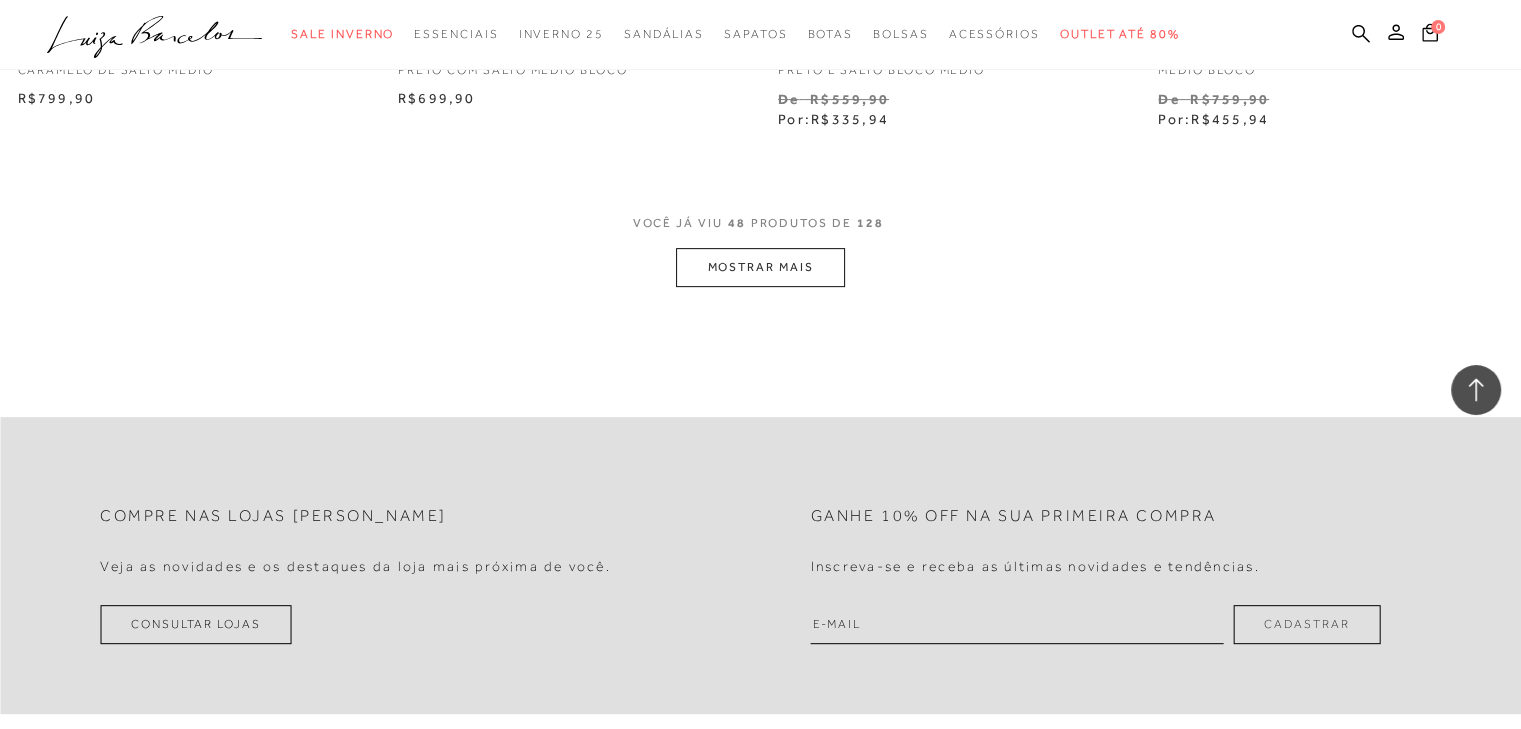 click on "MOSTRAR MAIS" at bounding box center [760, 267] 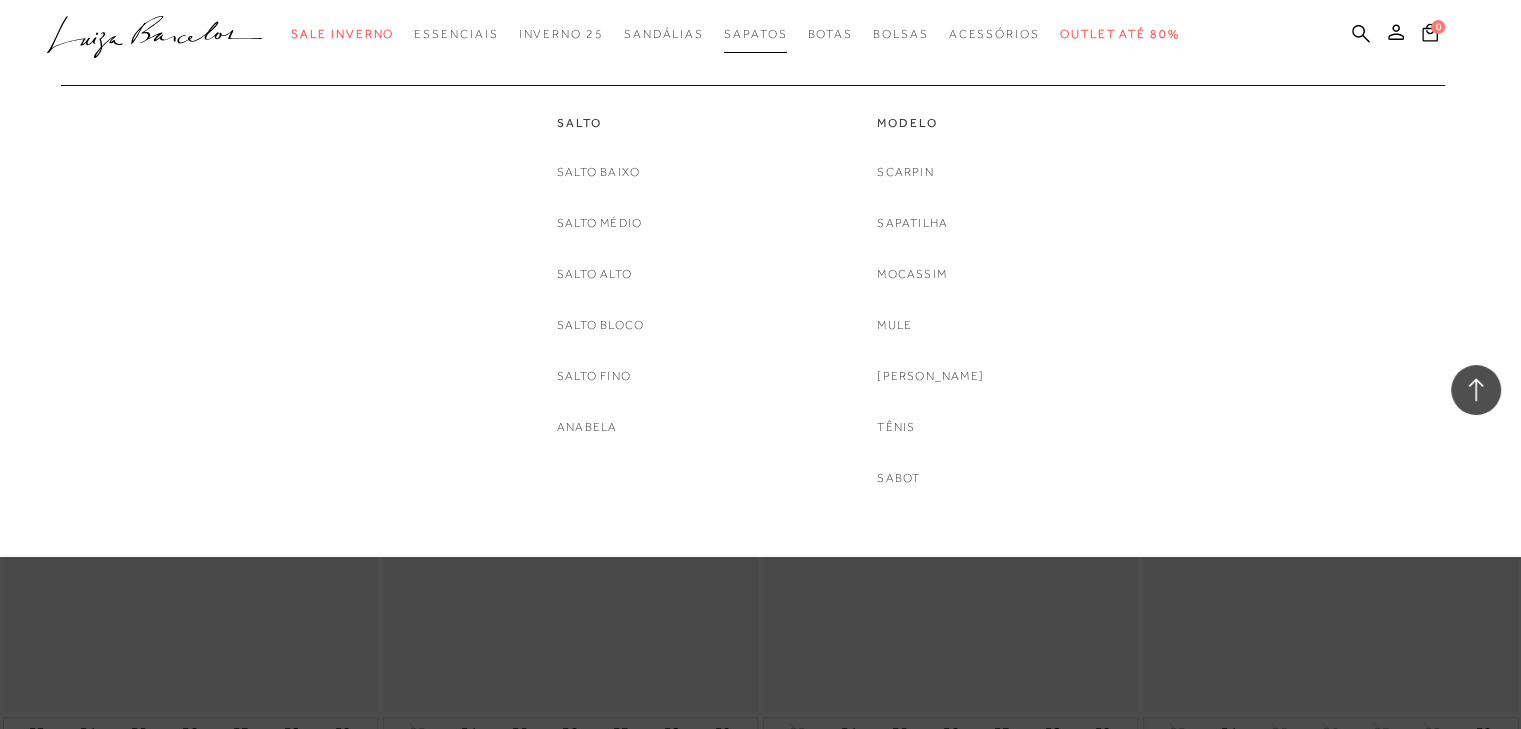 click on "Sapatos" at bounding box center [755, 34] 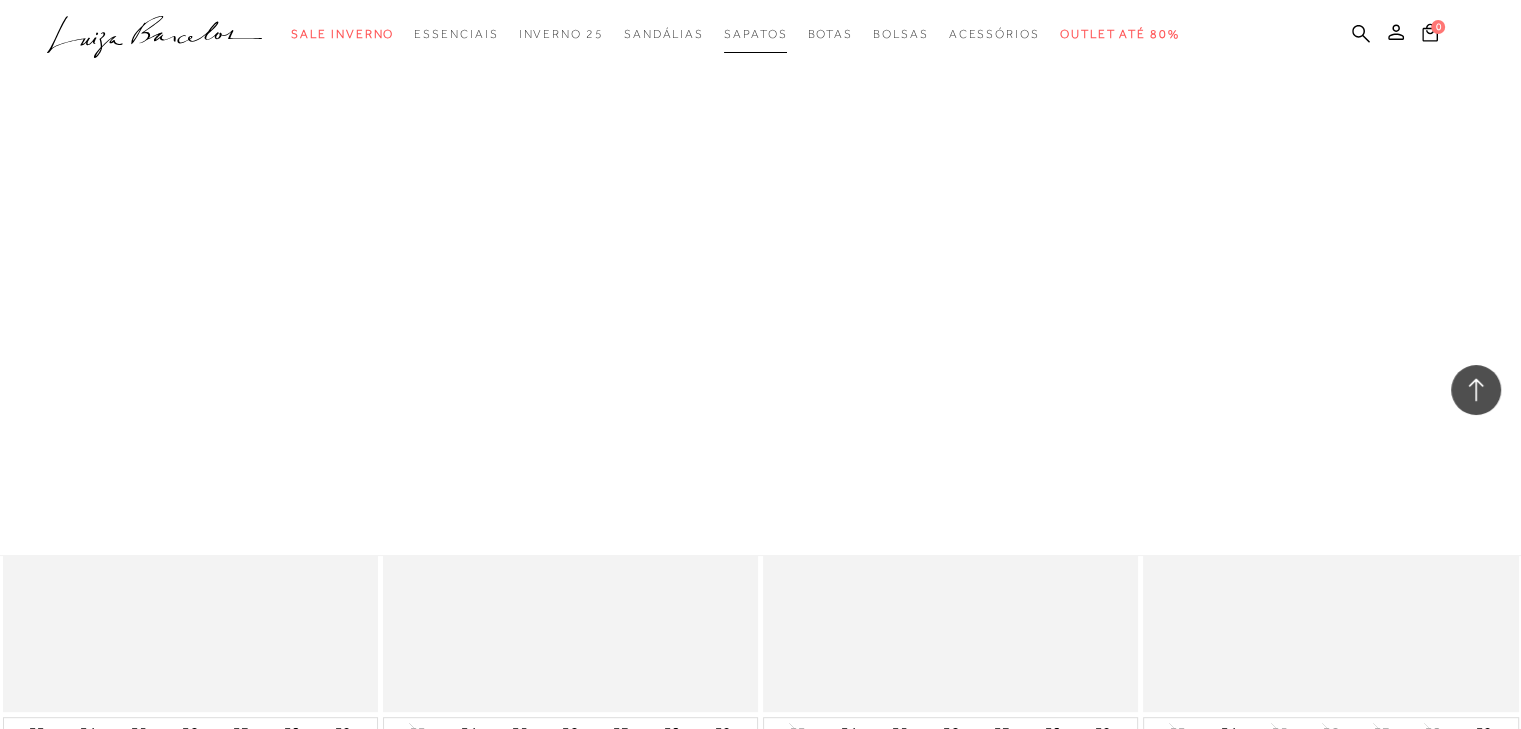 scroll, scrollTop: 0, scrollLeft: 0, axis: both 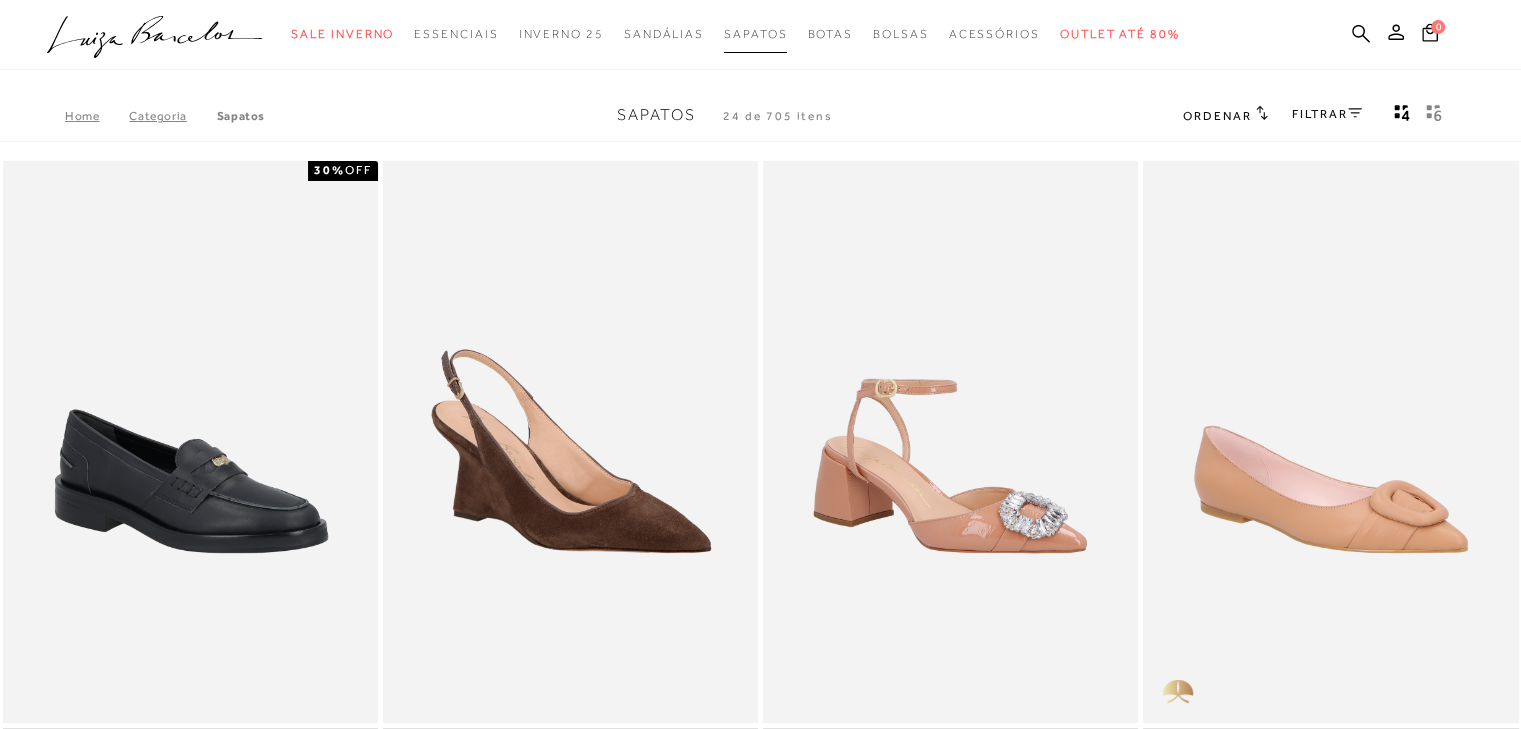 click on "Sapatos" at bounding box center (755, 34) 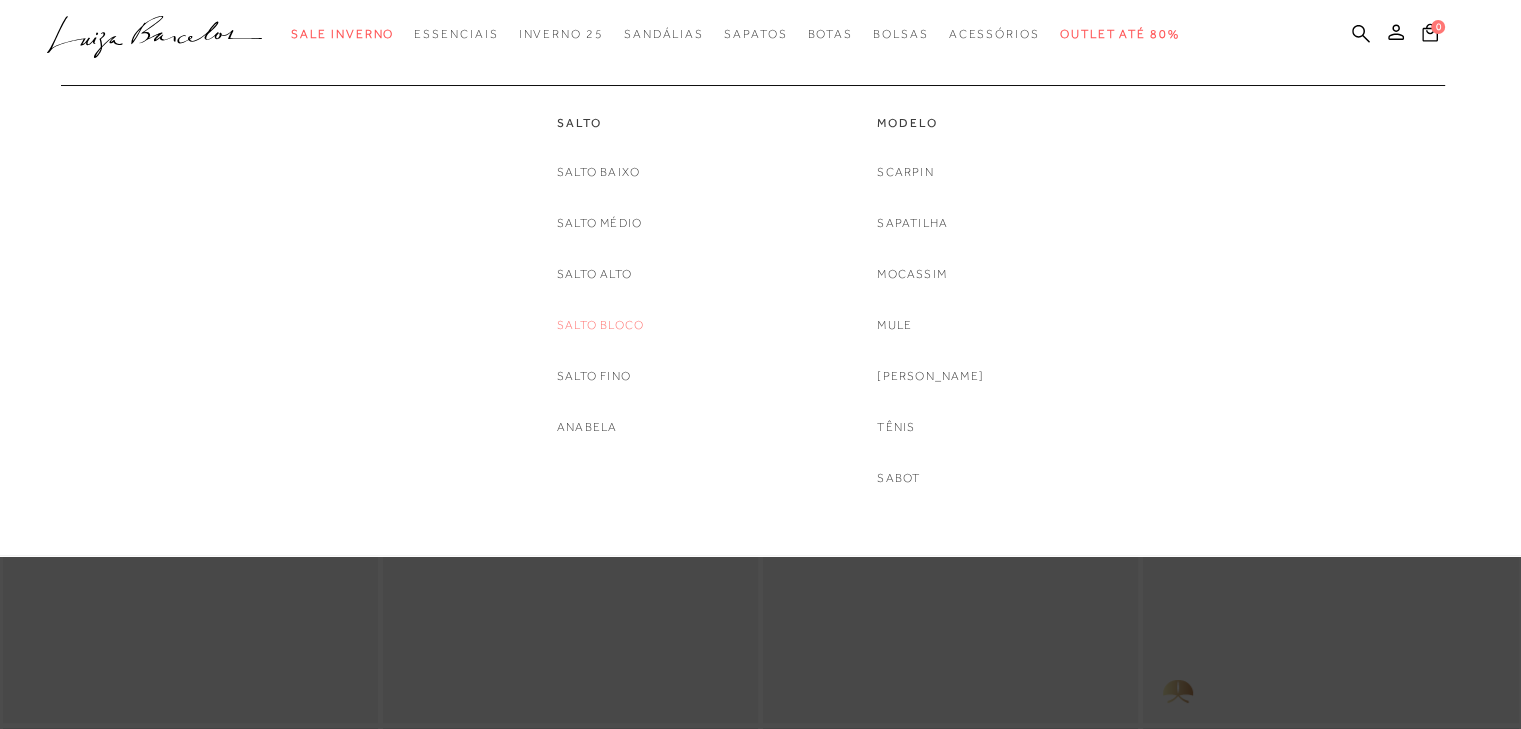 click on "Salto Bloco" at bounding box center (600, 325) 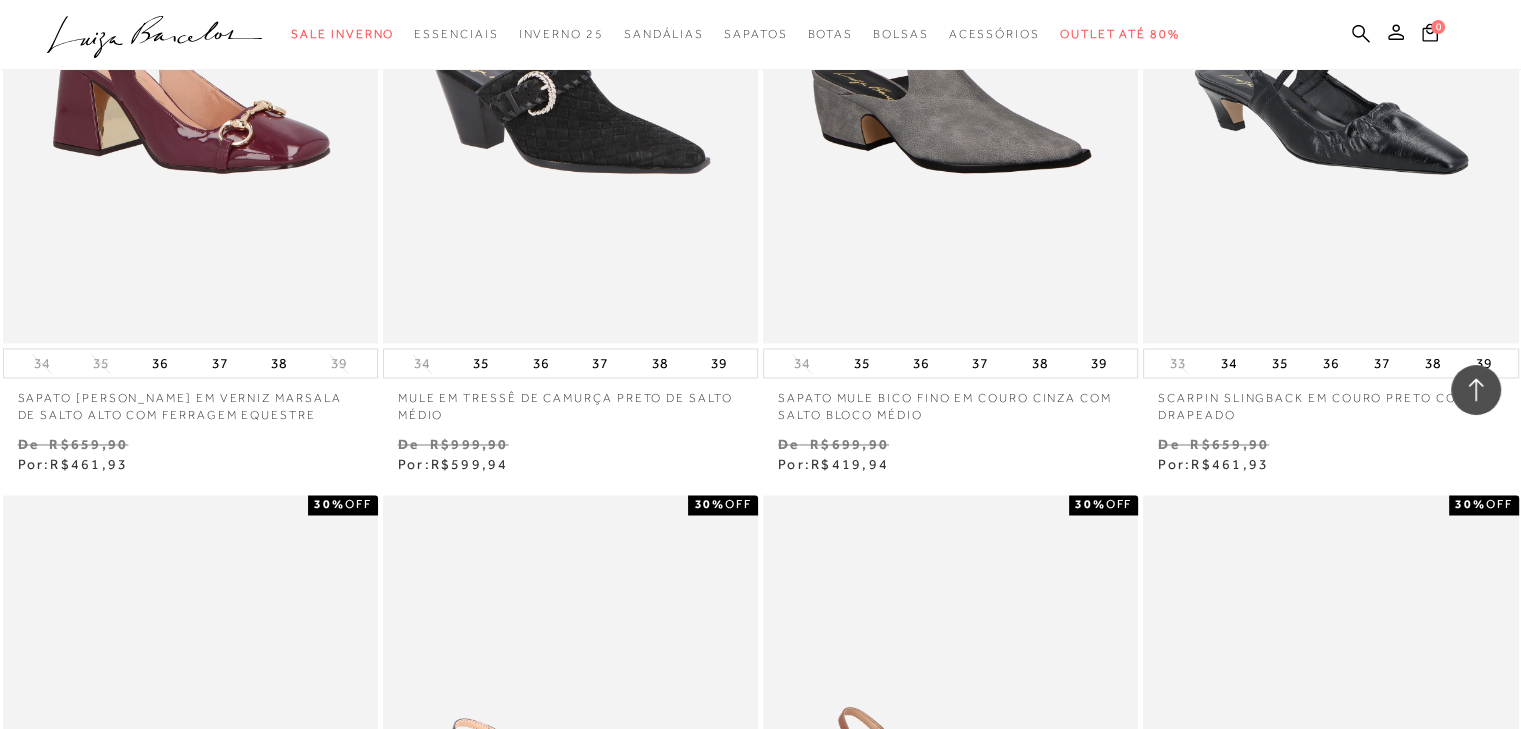 scroll, scrollTop: 3085, scrollLeft: 0, axis: vertical 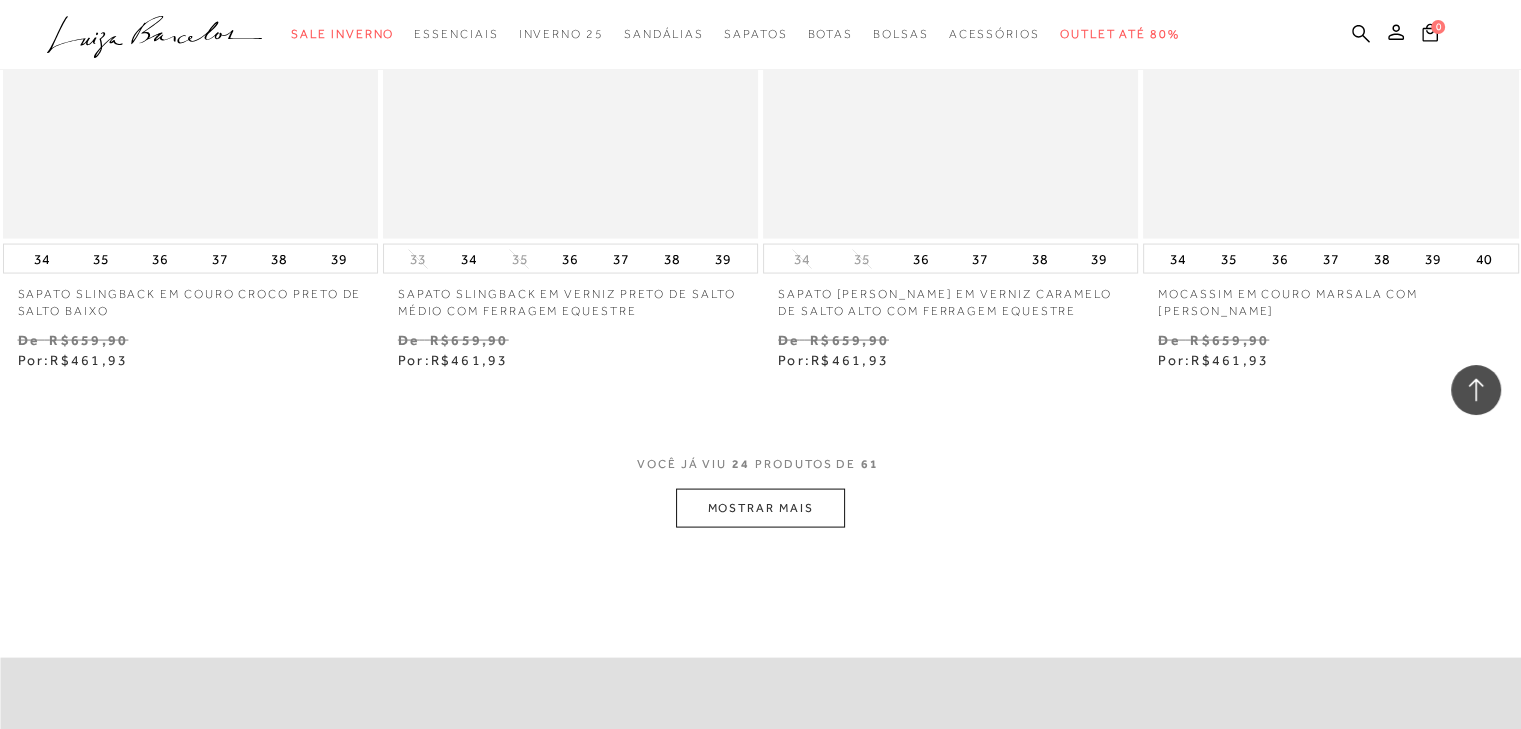 click on "MOSTRAR MAIS" at bounding box center (760, 508) 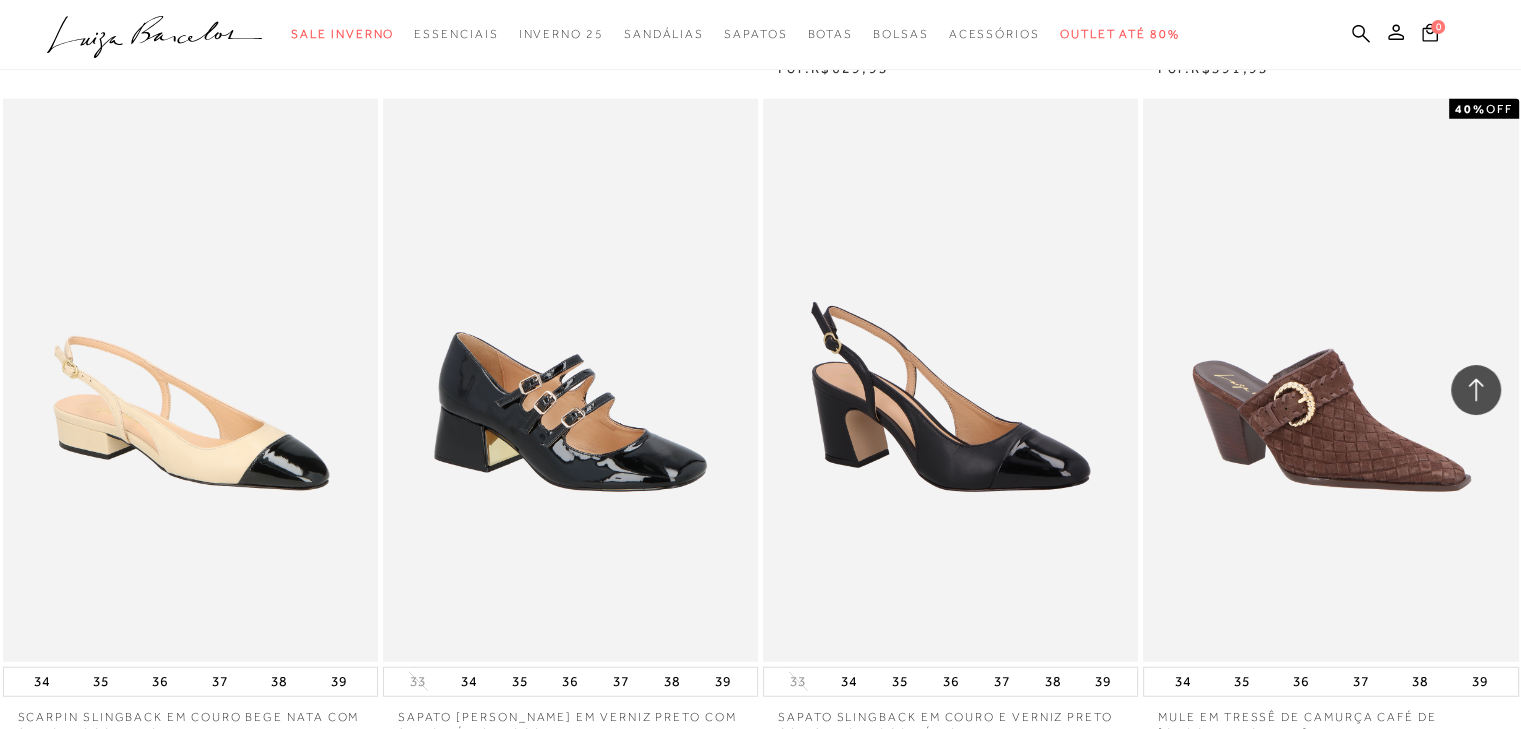 scroll, scrollTop: 5120, scrollLeft: 0, axis: vertical 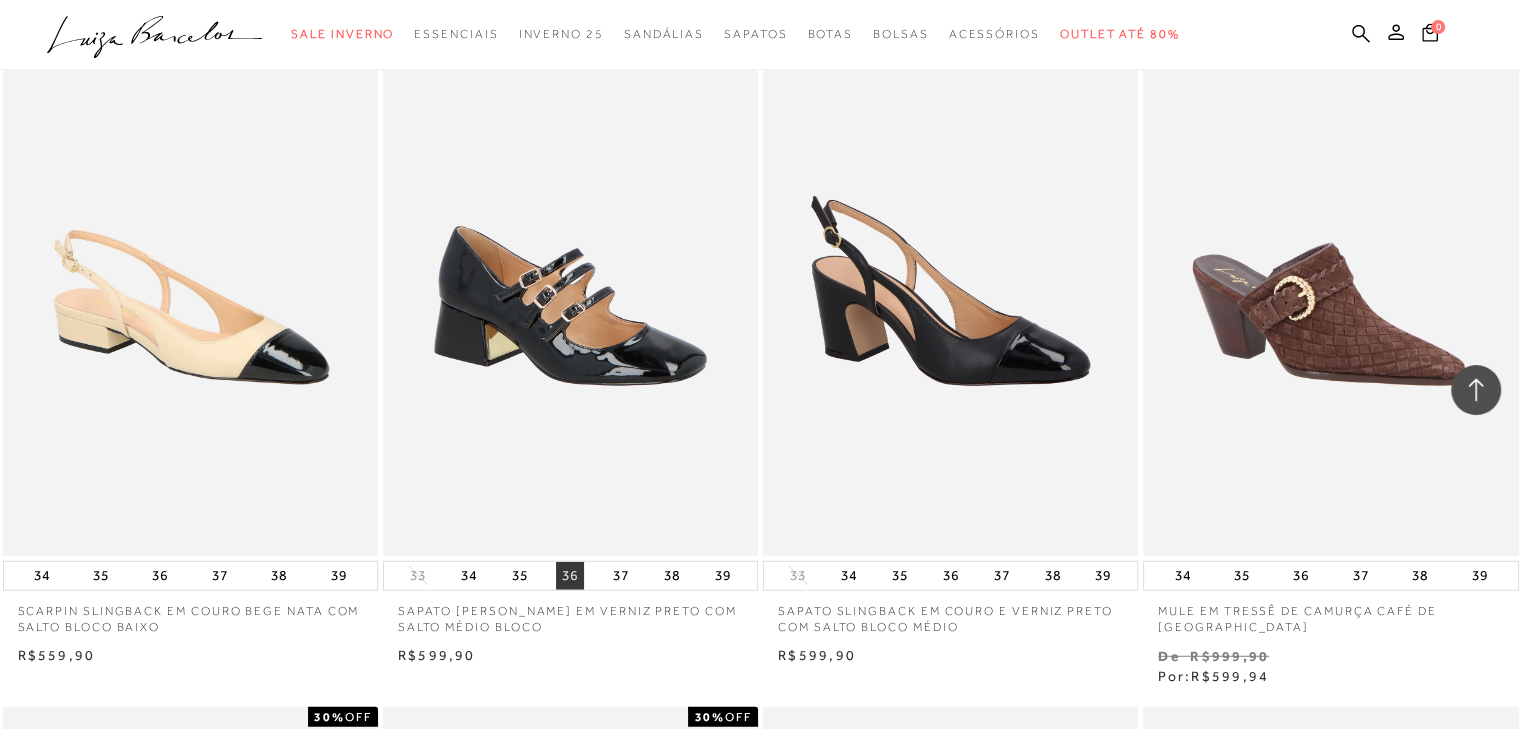 click on "36" at bounding box center [570, 576] 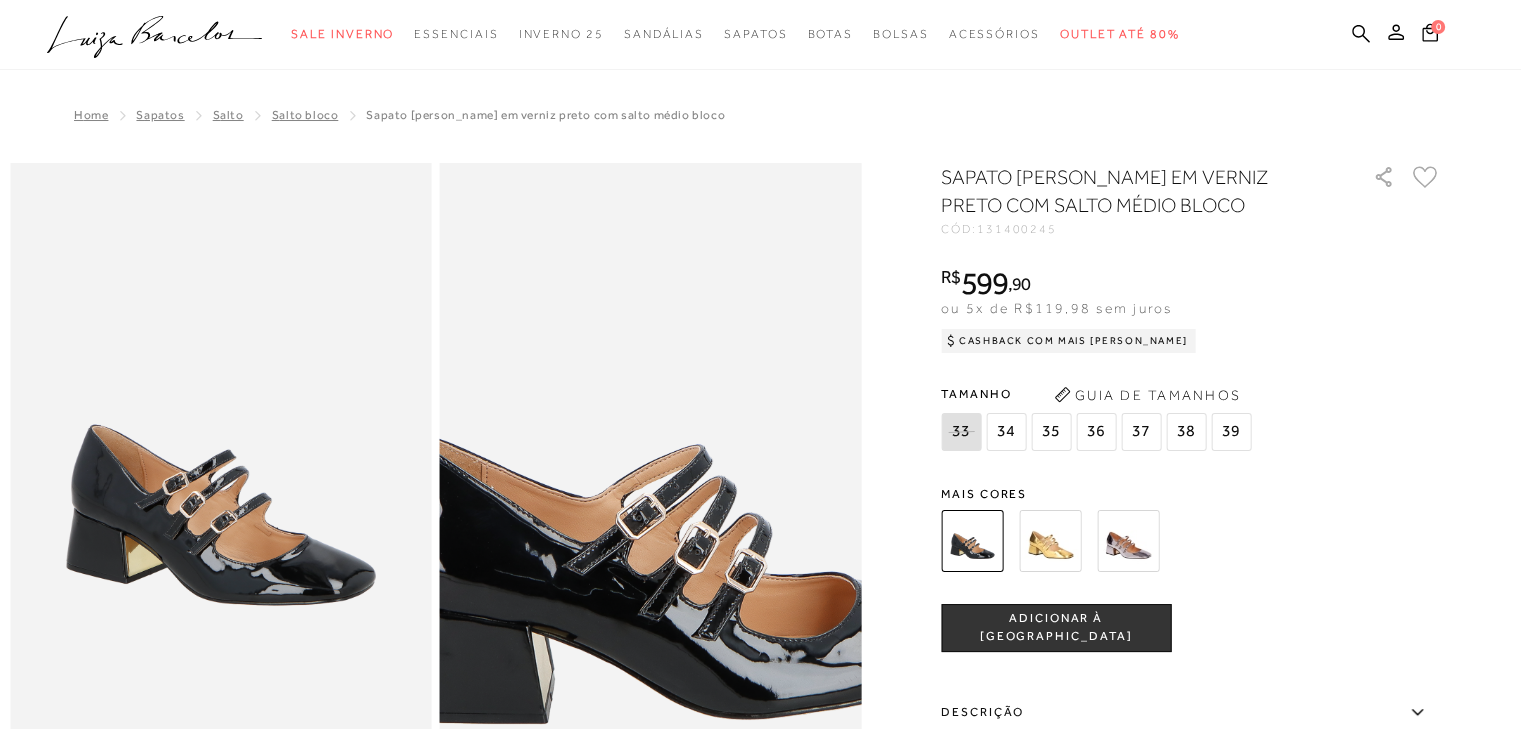 scroll, scrollTop: 0, scrollLeft: 0, axis: both 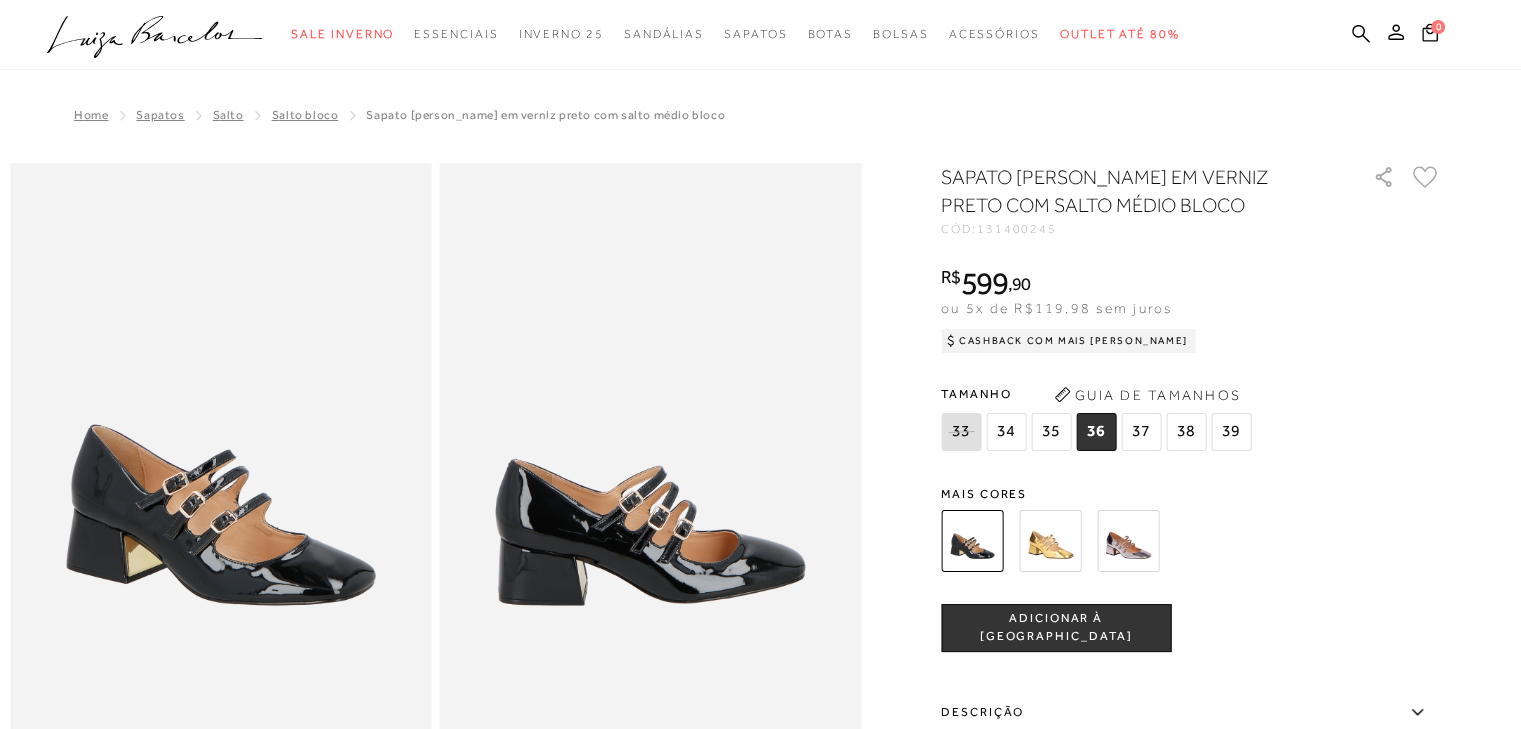 click at bounding box center (1050, 541) 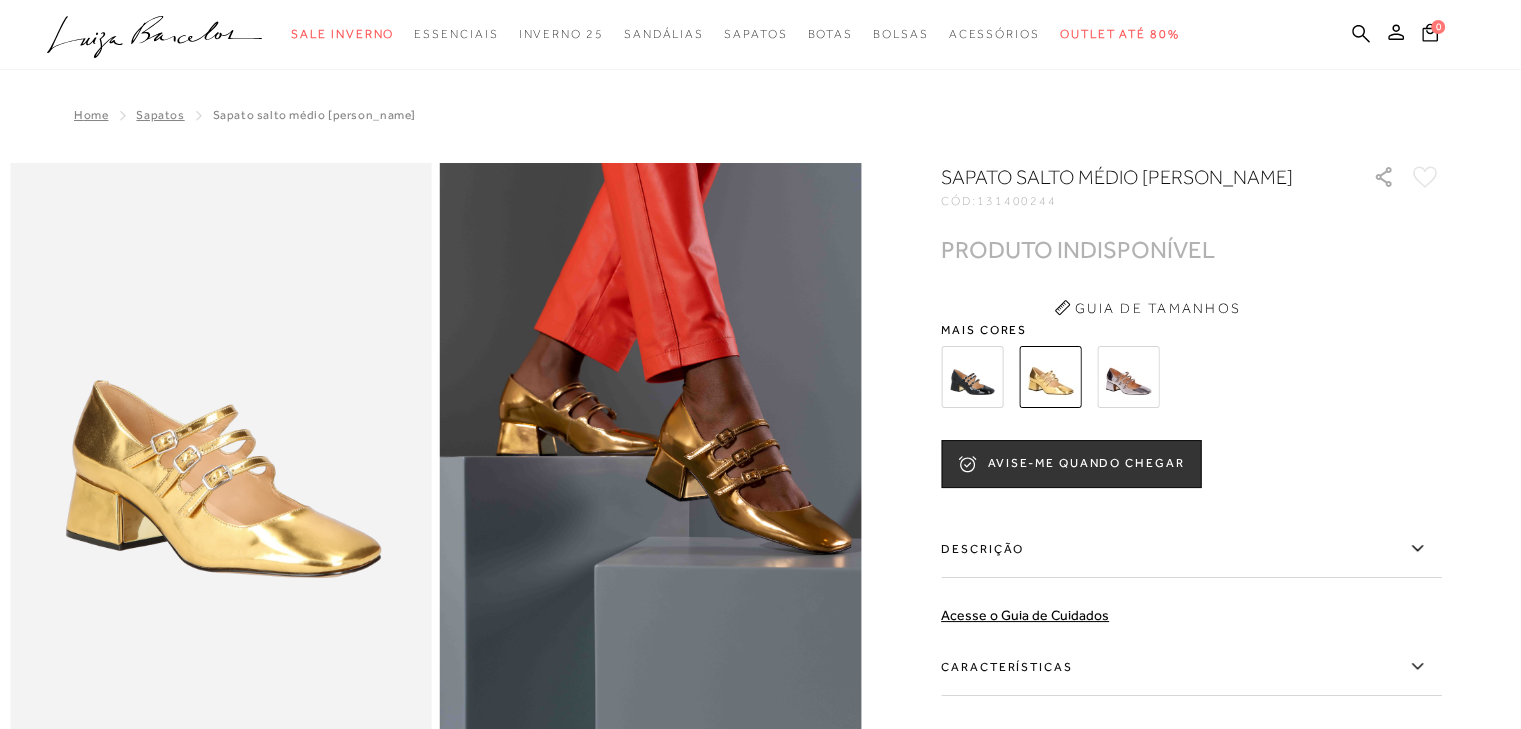scroll, scrollTop: 0, scrollLeft: 0, axis: both 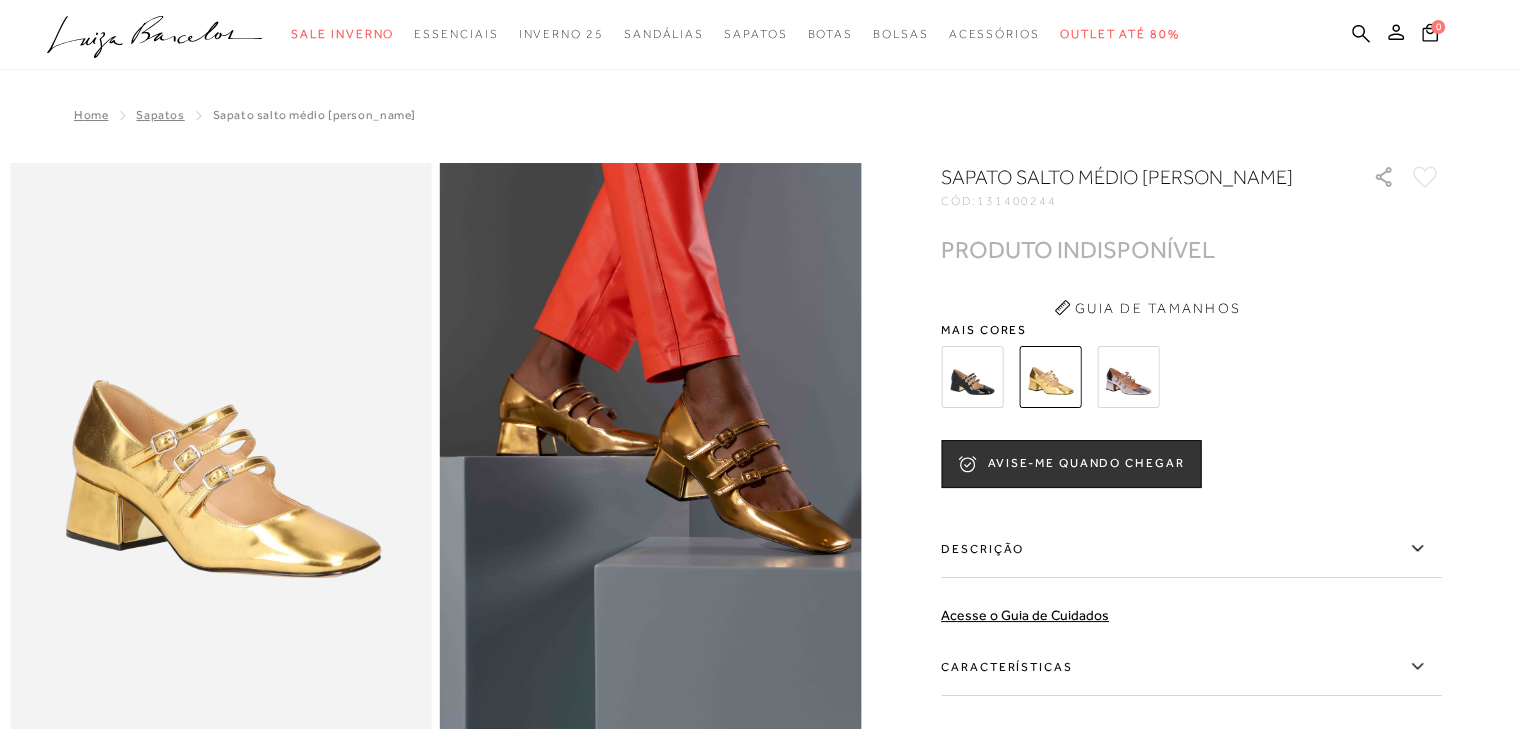 click at bounding box center [1128, 377] 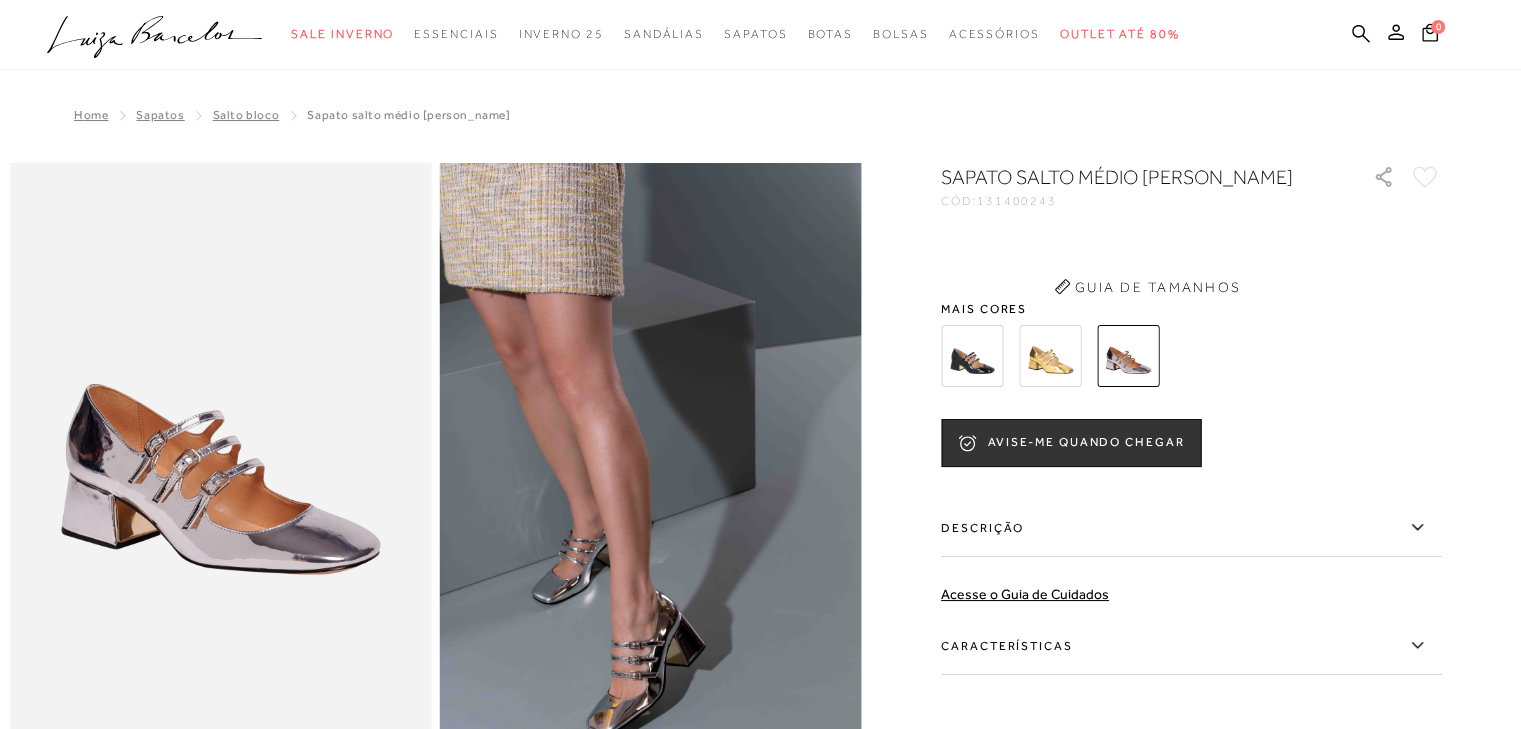 scroll, scrollTop: 0, scrollLeft: 0, axis: both 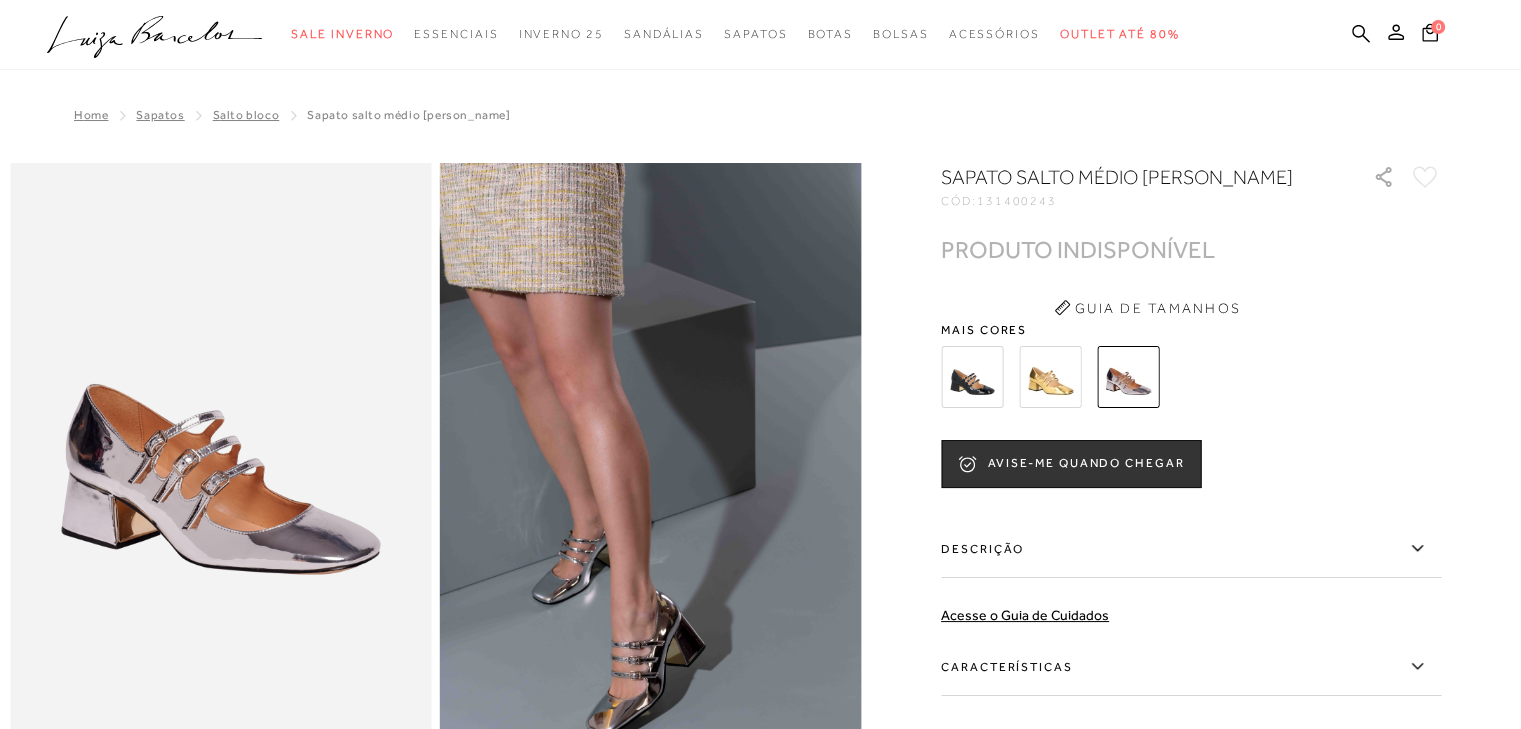 click at bounding box center (972, 377) 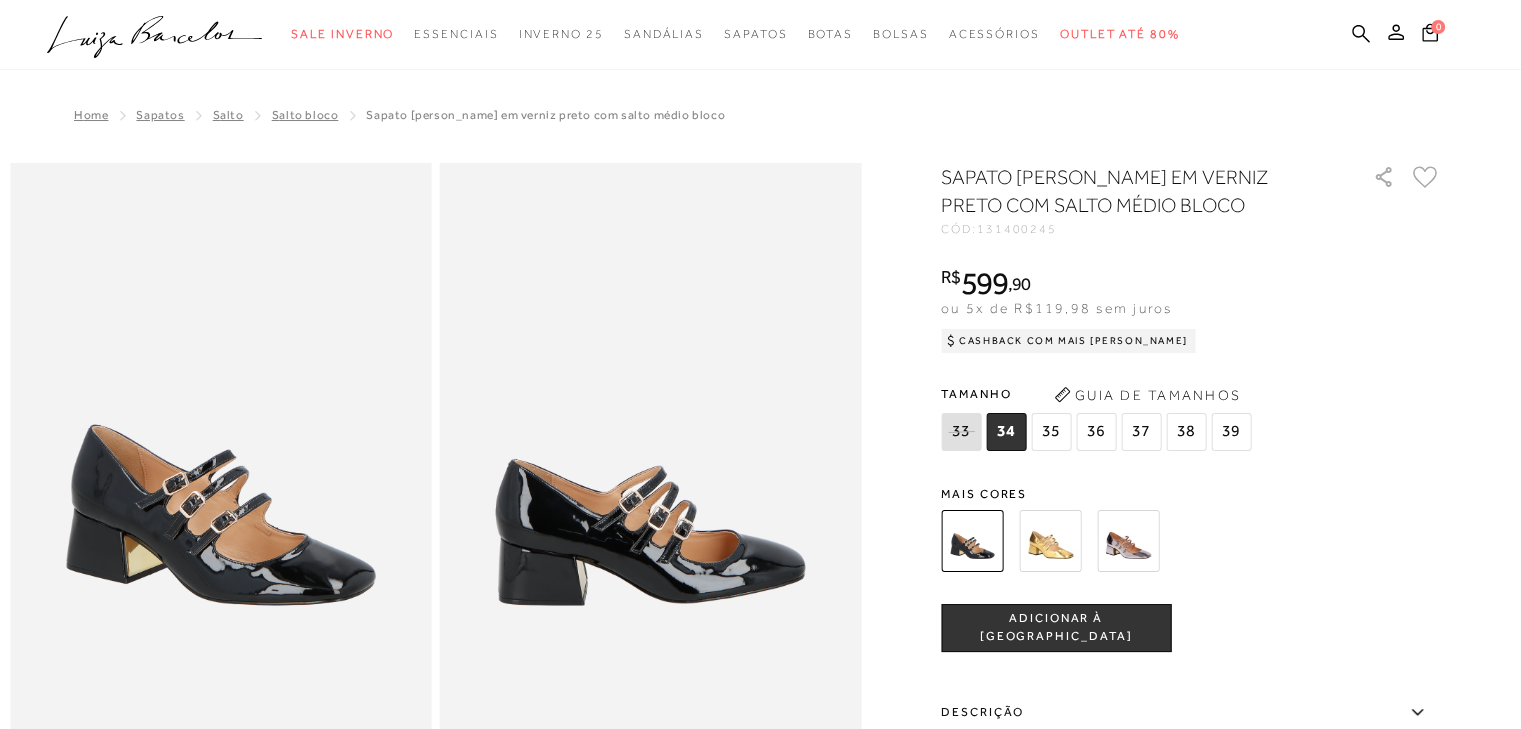 scroll, scrollTop: 0, scrollLeft: 0, axis: both 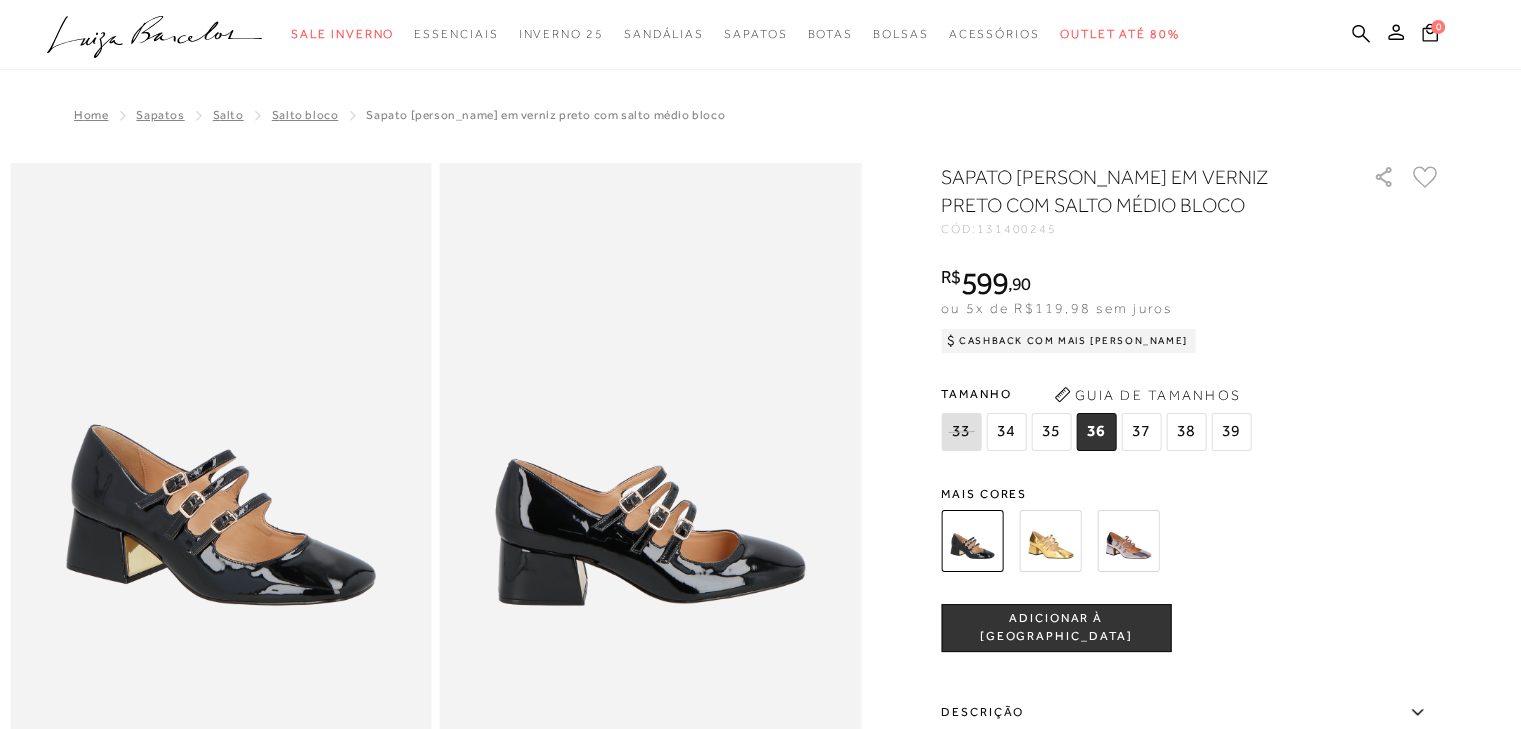 click on "ADICIONAR À [GEOGRAPHIC_DATA]" at bounding box center [1056, 627] 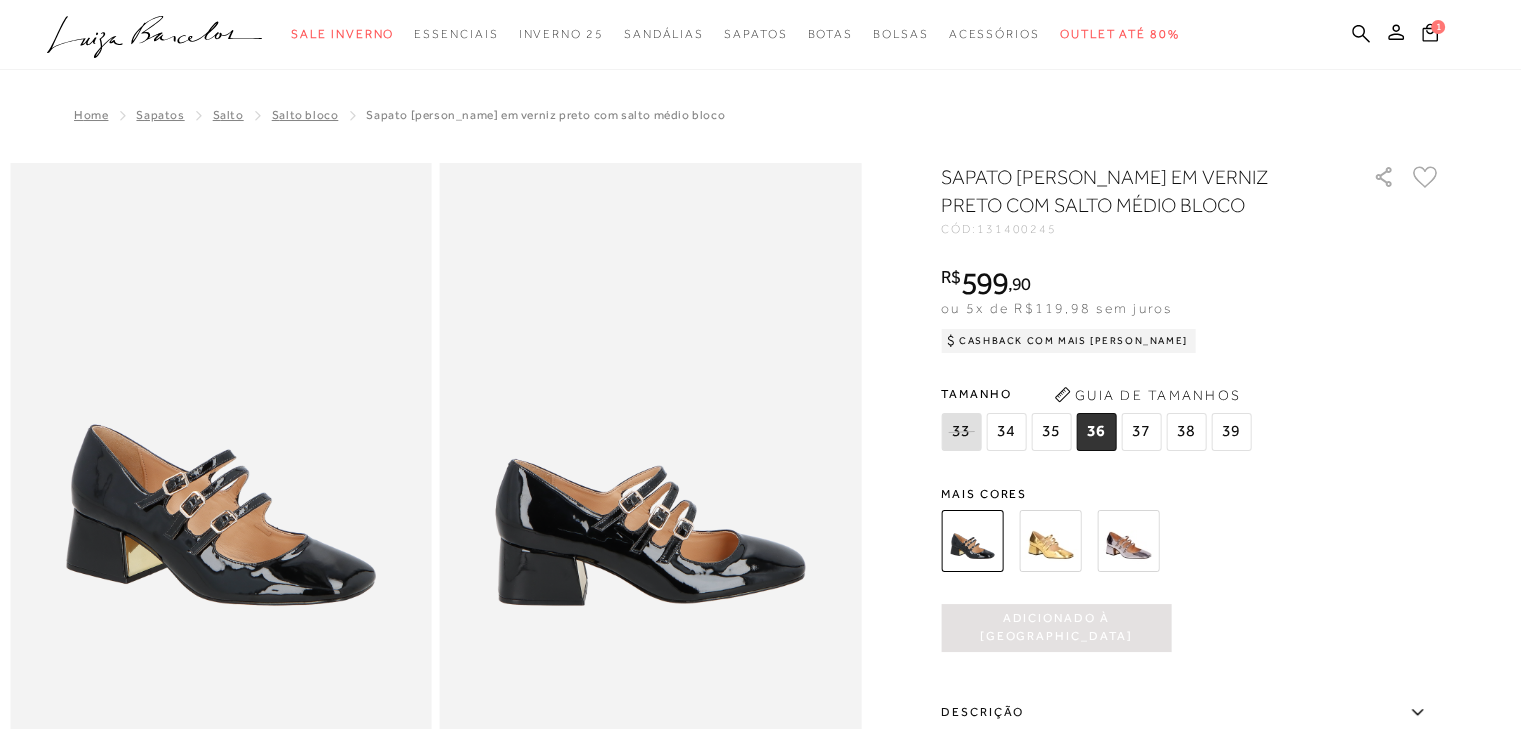 scroll, scrollTop: 0, scrollLeft: 0, axis: both 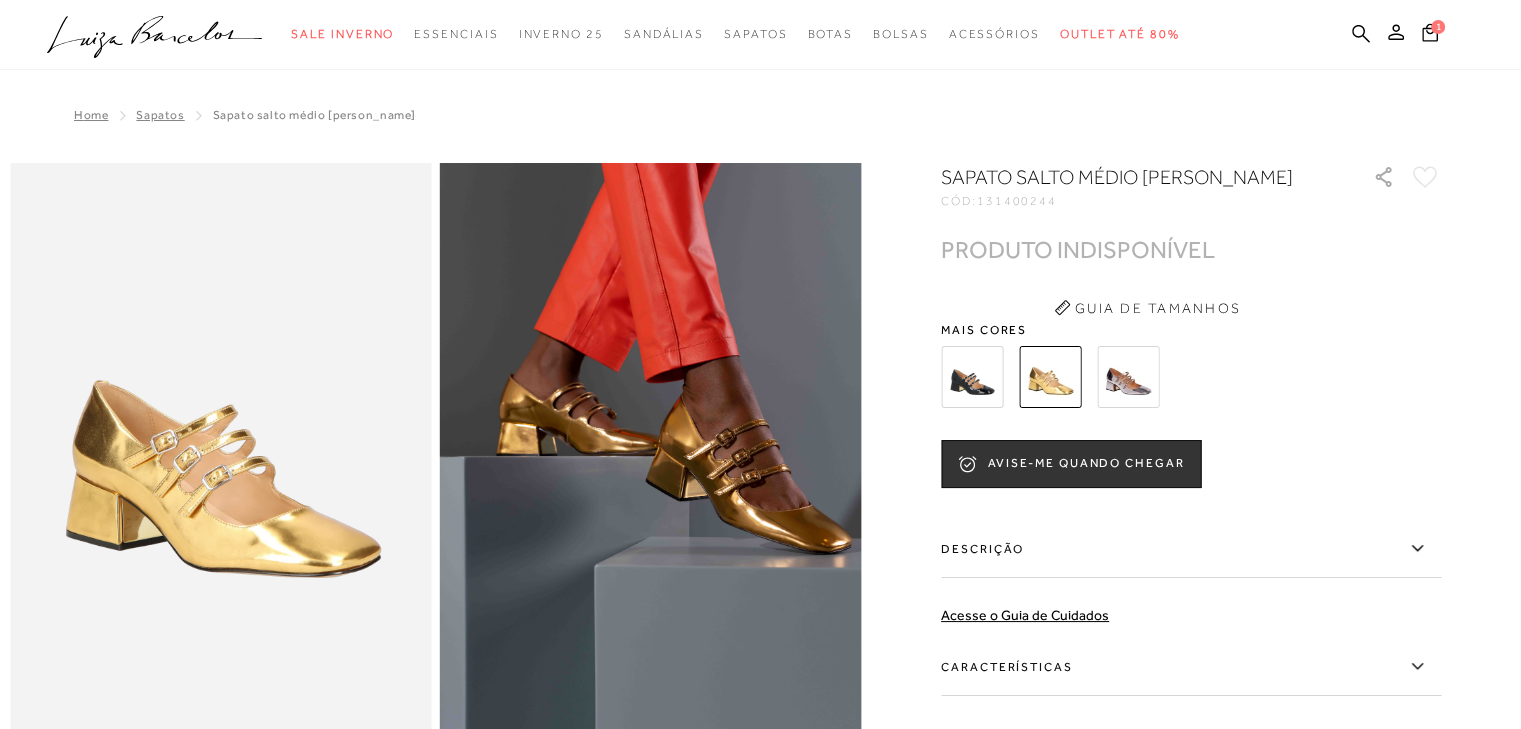 click at bounding box center [1128, 377] 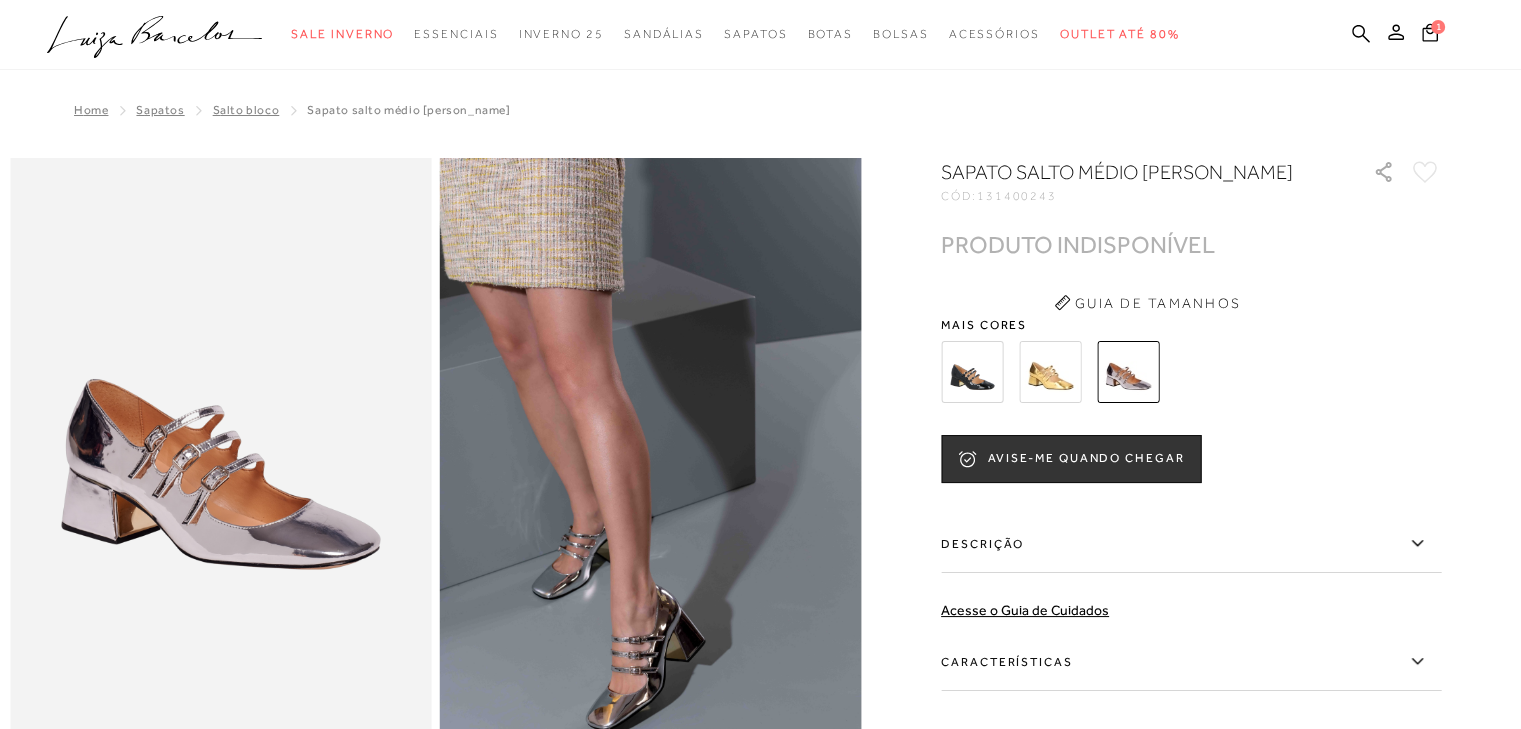 scroll, scrollTop: 0, scrollLeft: 0, axis: both 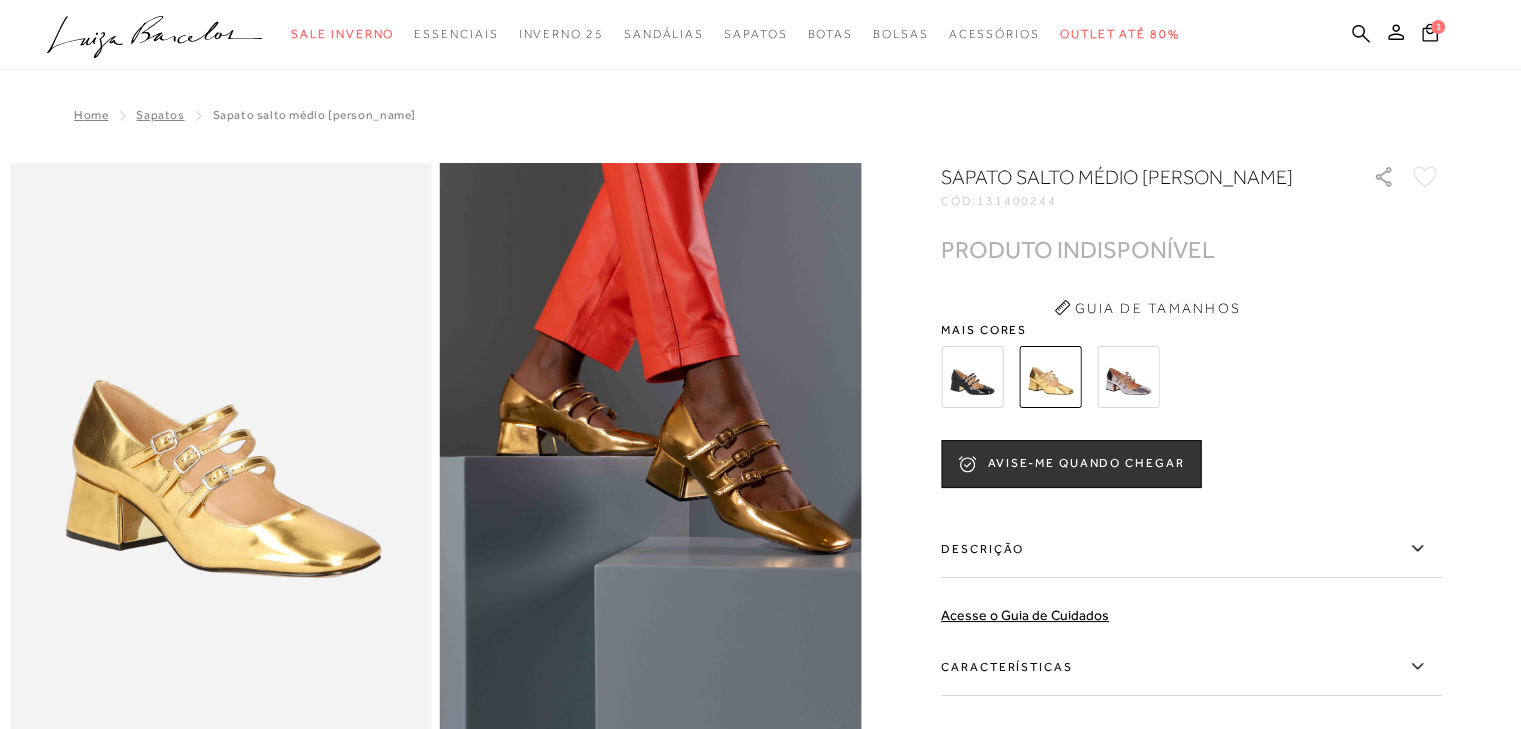click on "Sapatos" at bounding box center [160, 115] 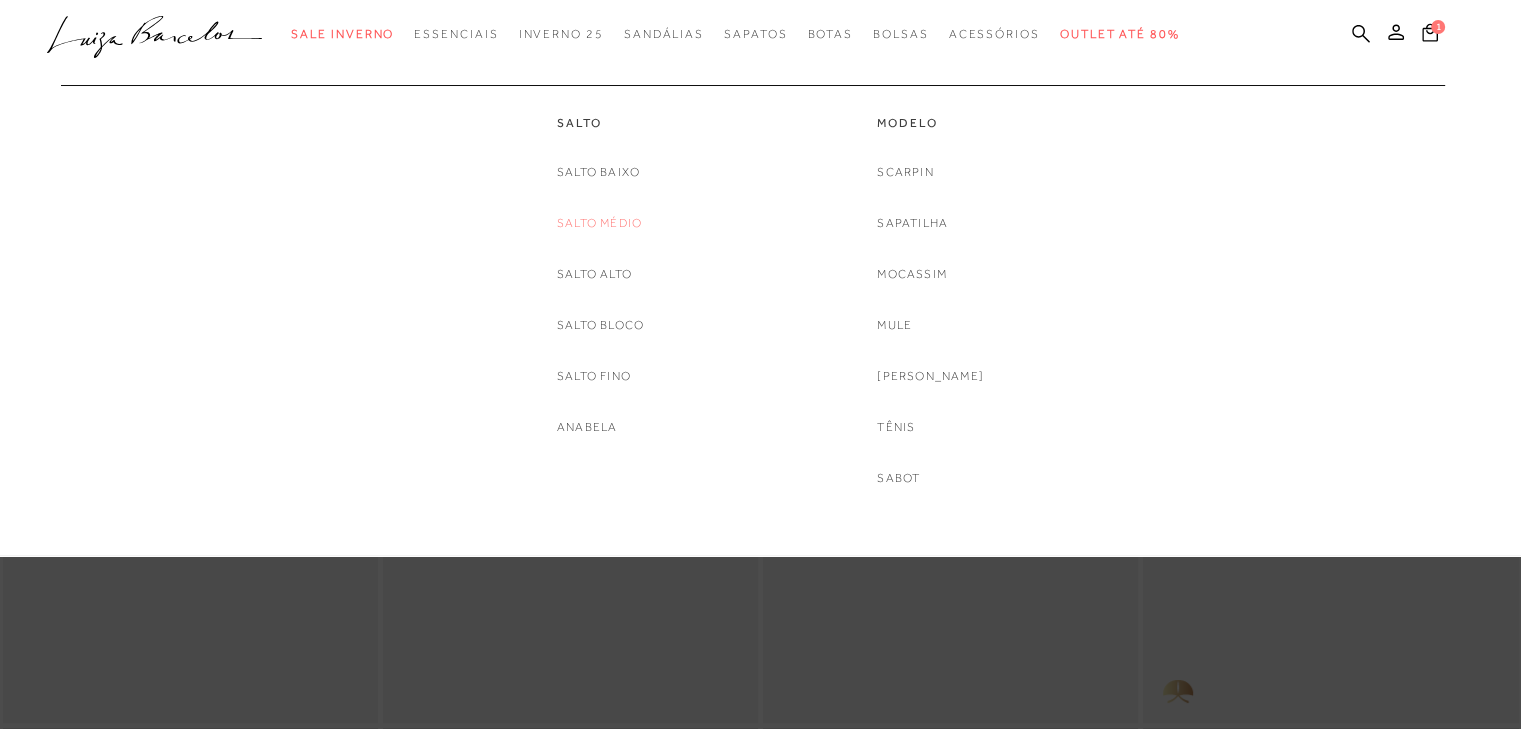 click on "Salto Médio" at bounding box center [599, 223] 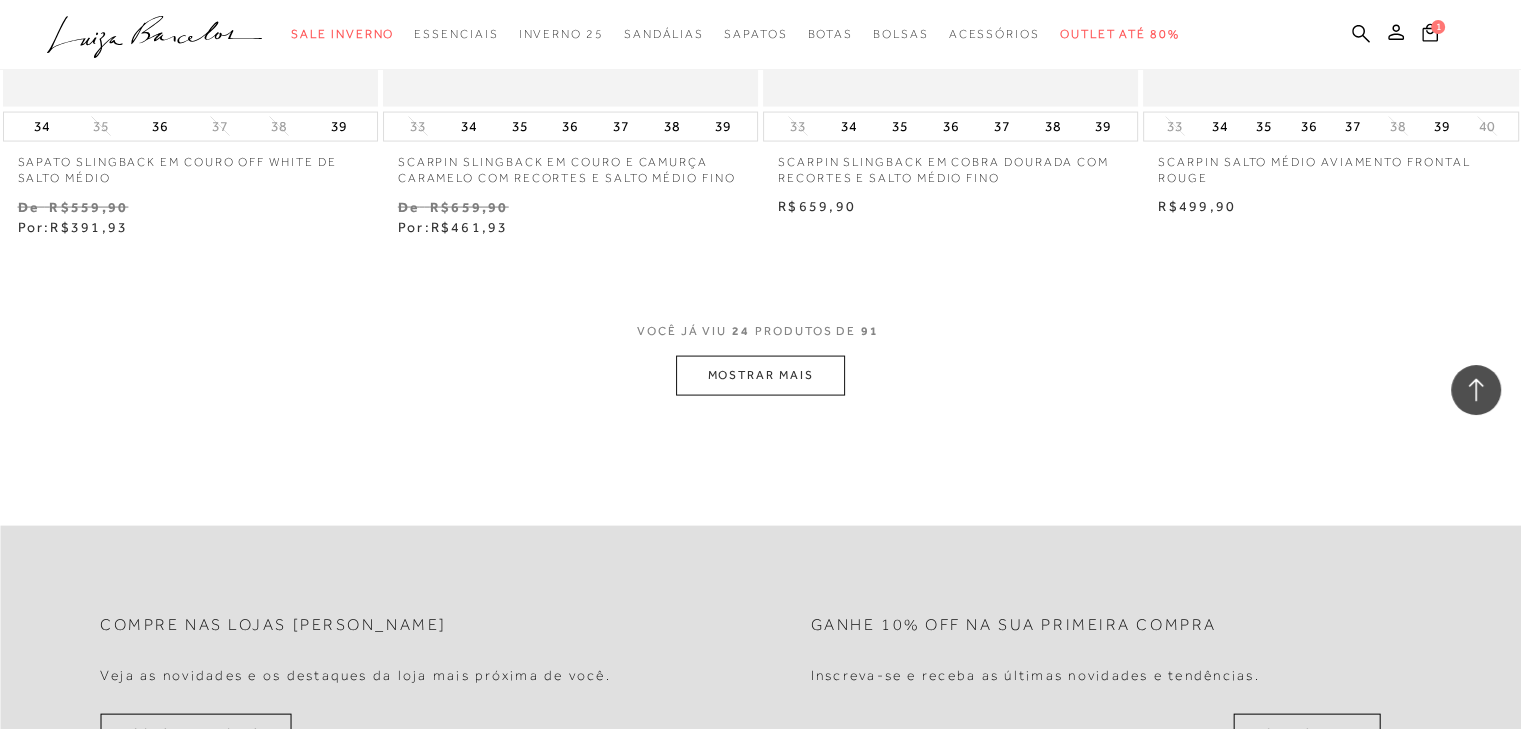 scroll, scrollTop: 4101, scrollLeft: 0, axis: vertical 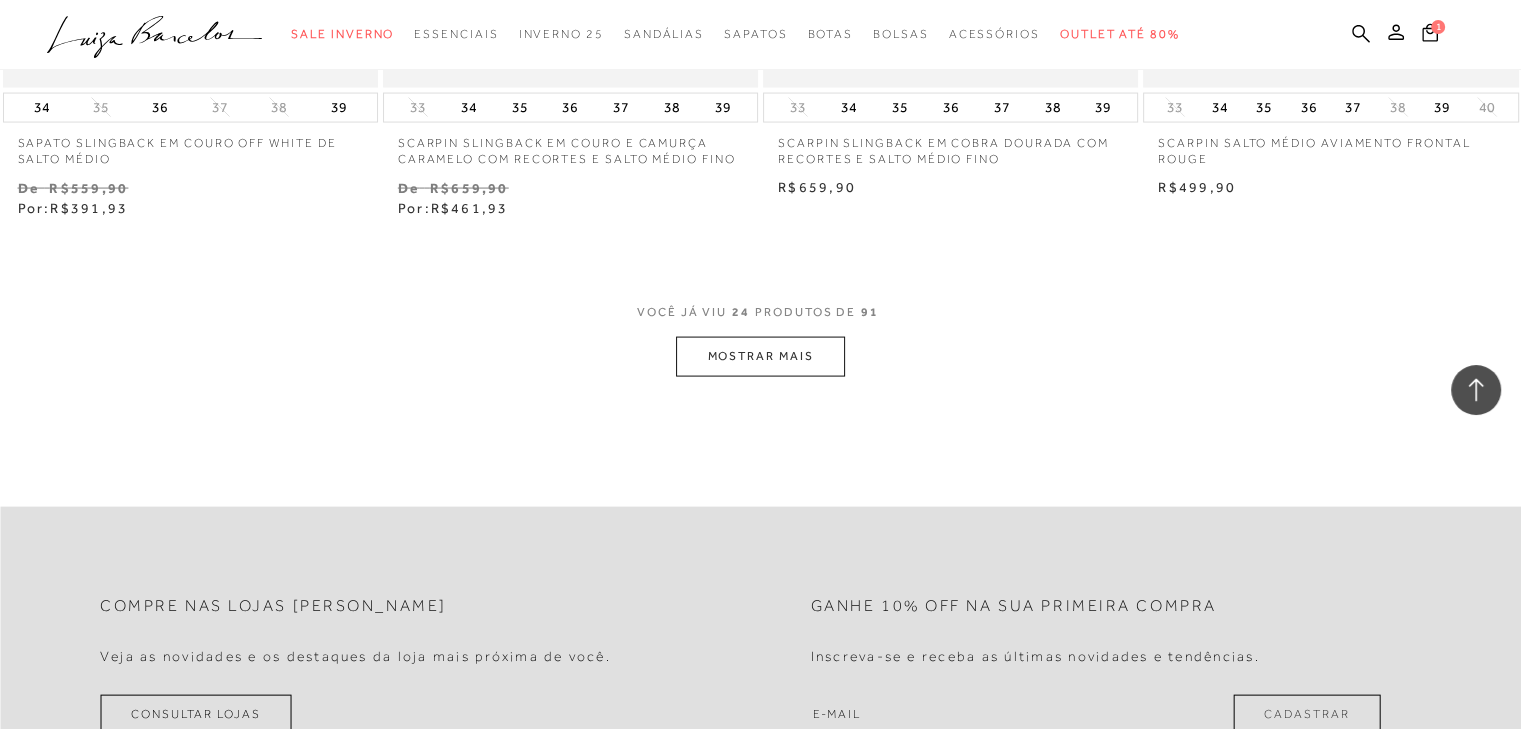 click on "MOSTRAR MAIS" at bounding box center (760, 356) 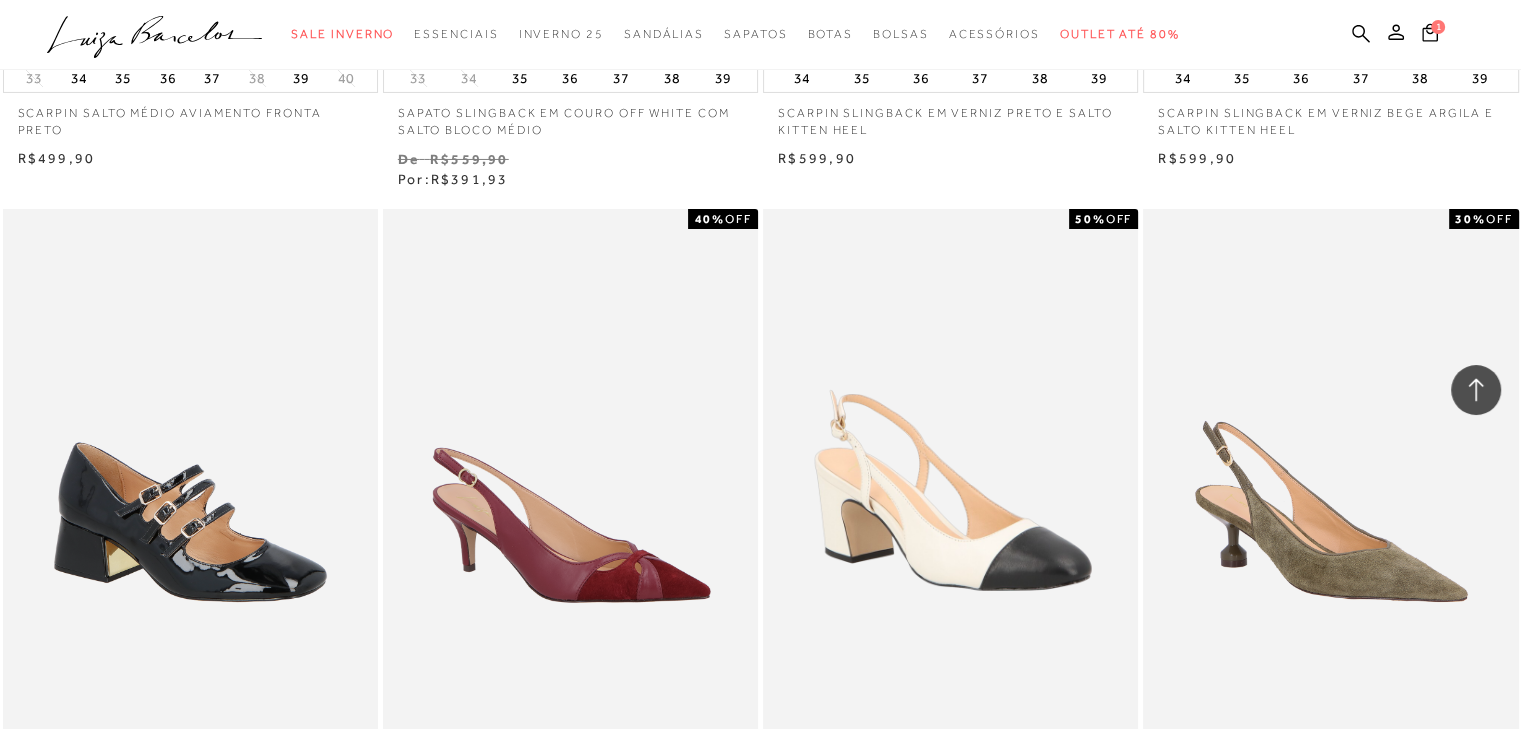 scroll, scrollTop: 7115, scrollLeft: 0, axis: vertical 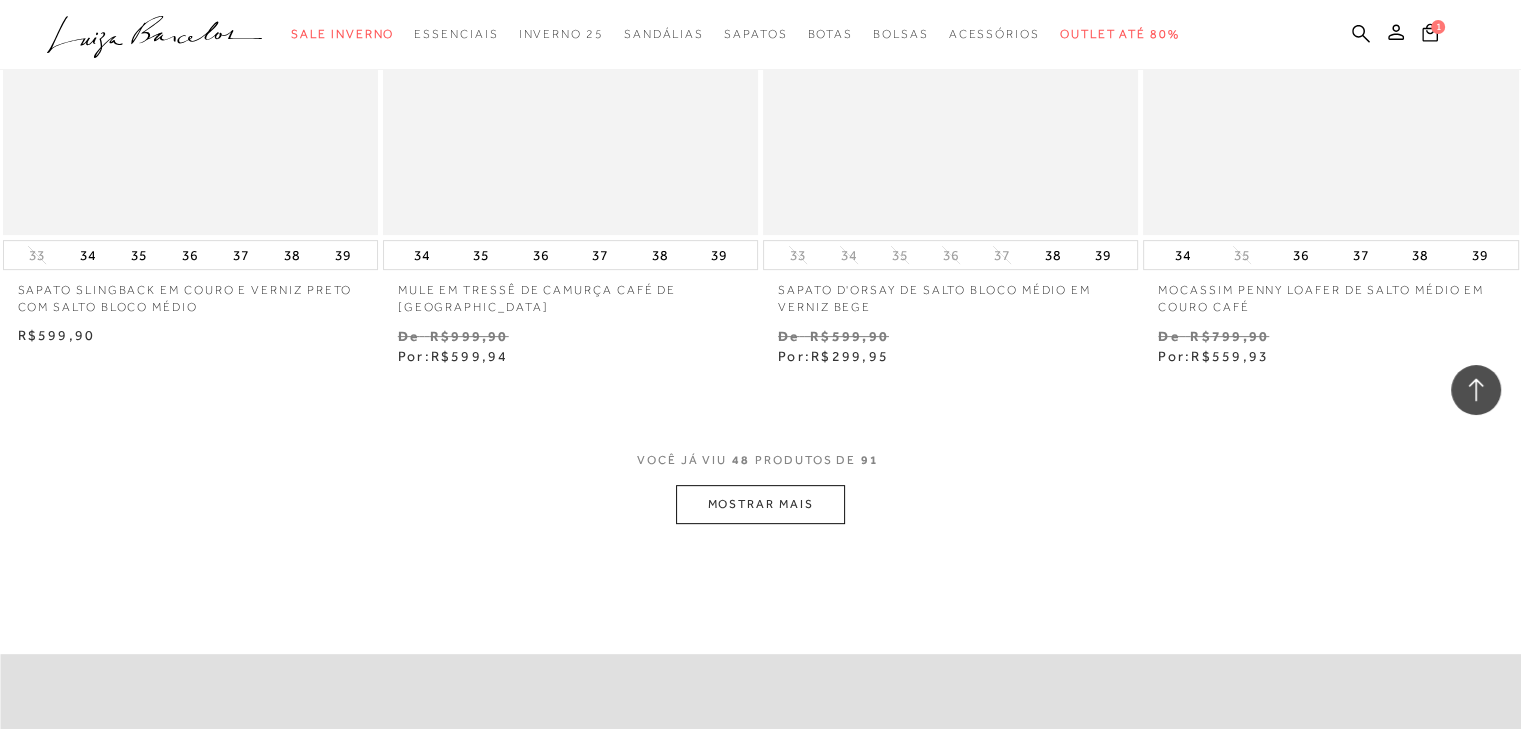 click on "MOSTRAR MAIS" at bounding box center (760, 504) 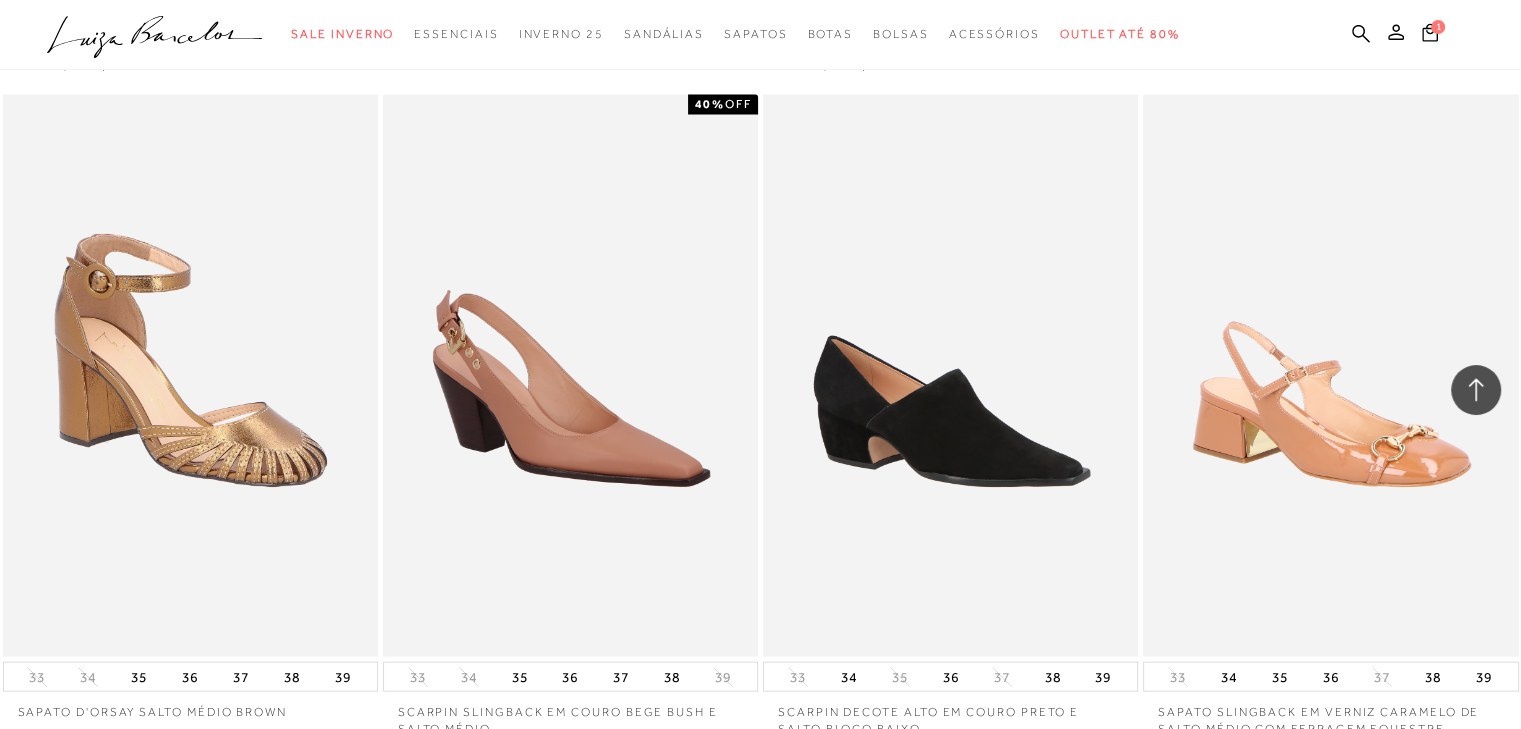 scroll, scrollTop: 12220, scrollLeft: 0, axis: vertical 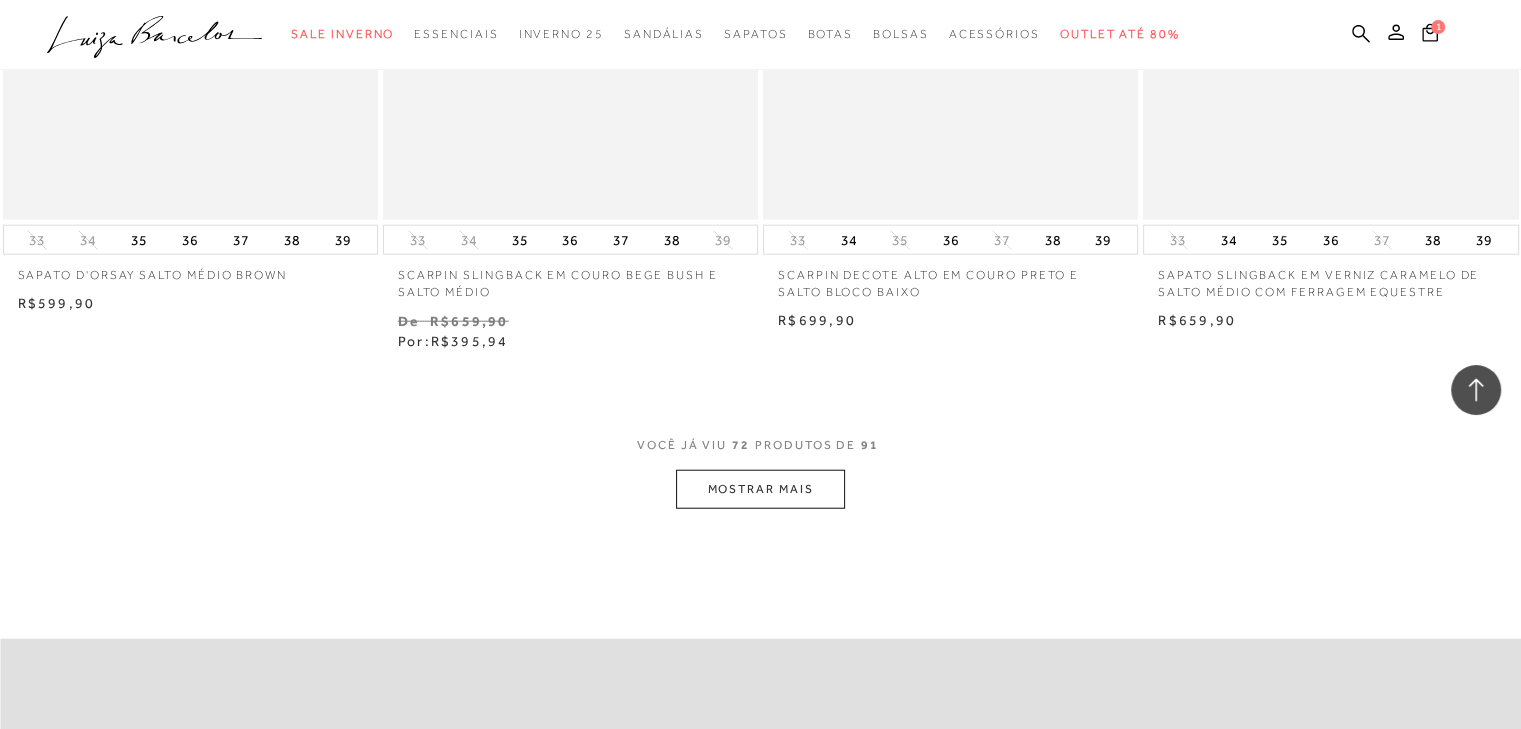 click on "MOSTRAR MAIS" at bounding box center [760, 489] 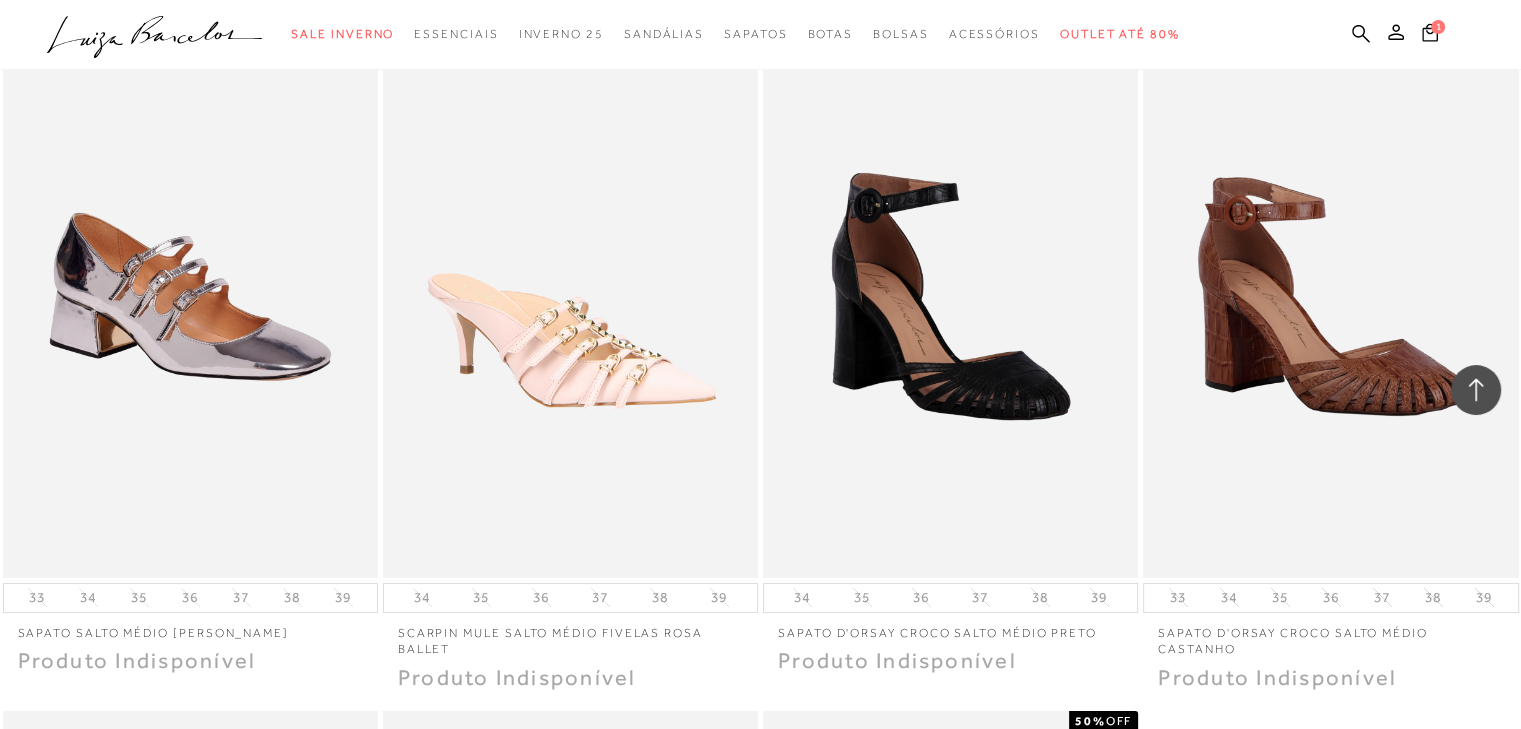 scroll, scrollTop: 15060, scrollLeft: 0, axis: vertical 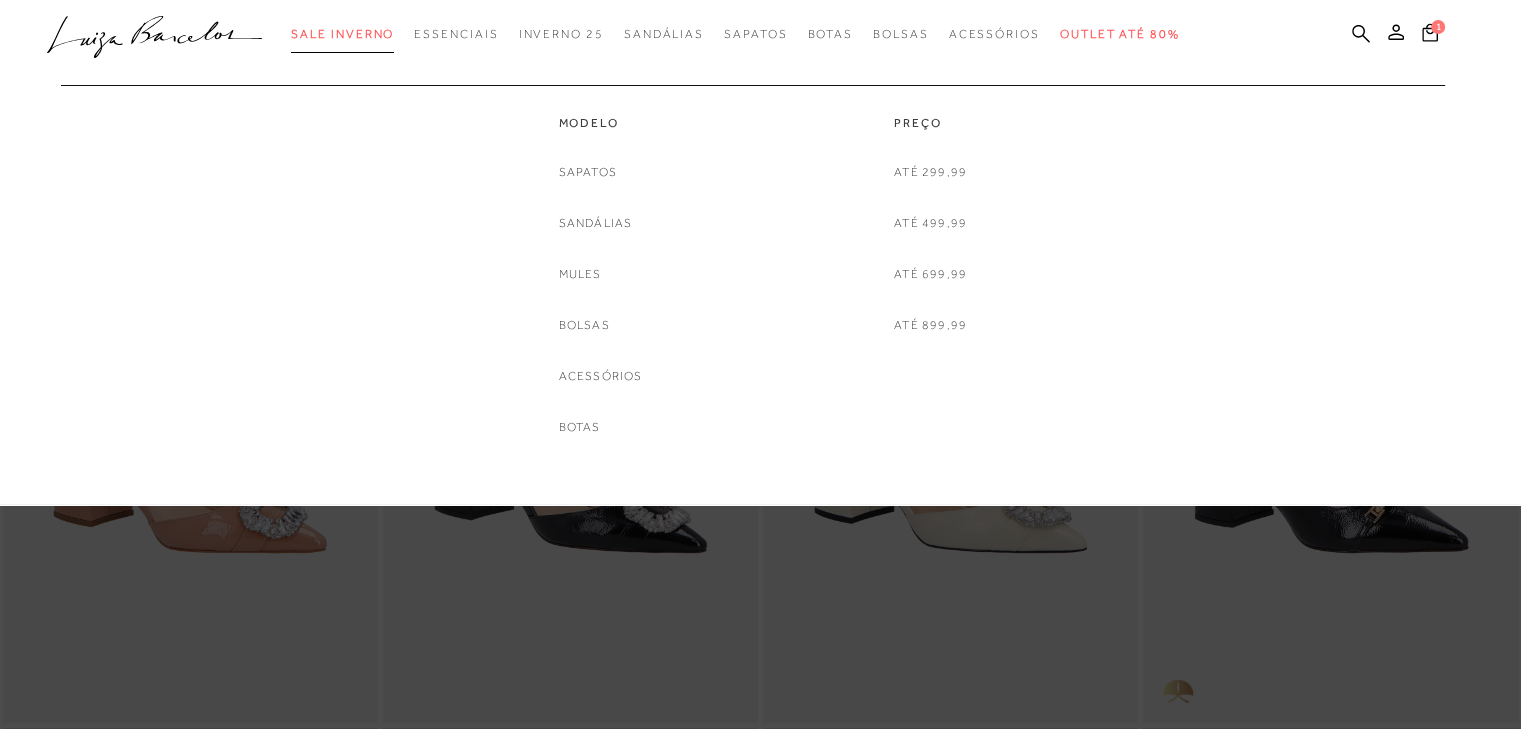 click on "Sale Inverno" at bounding box center [342, 34] 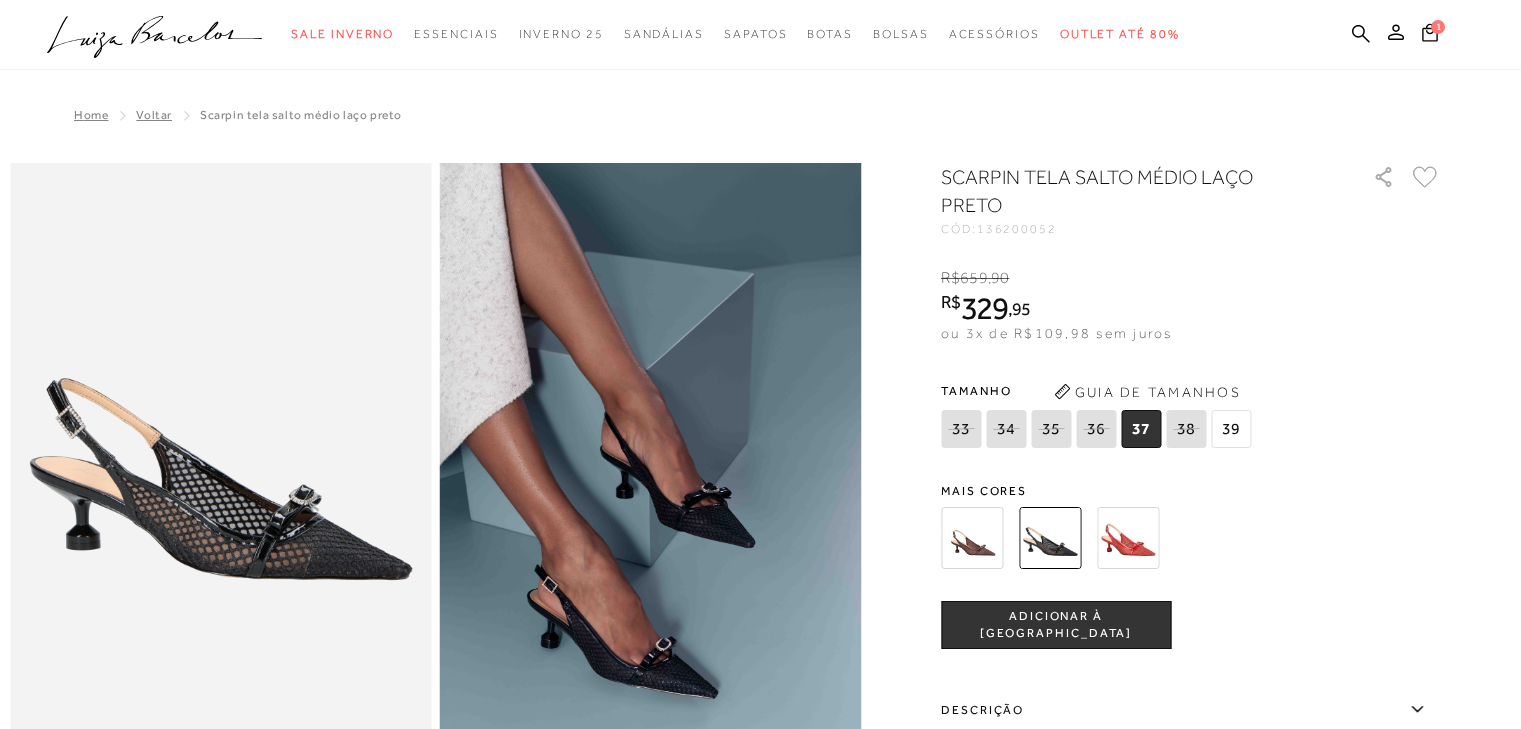 scroll, scrollTop: 0, scrollLeft: 0, axis: both 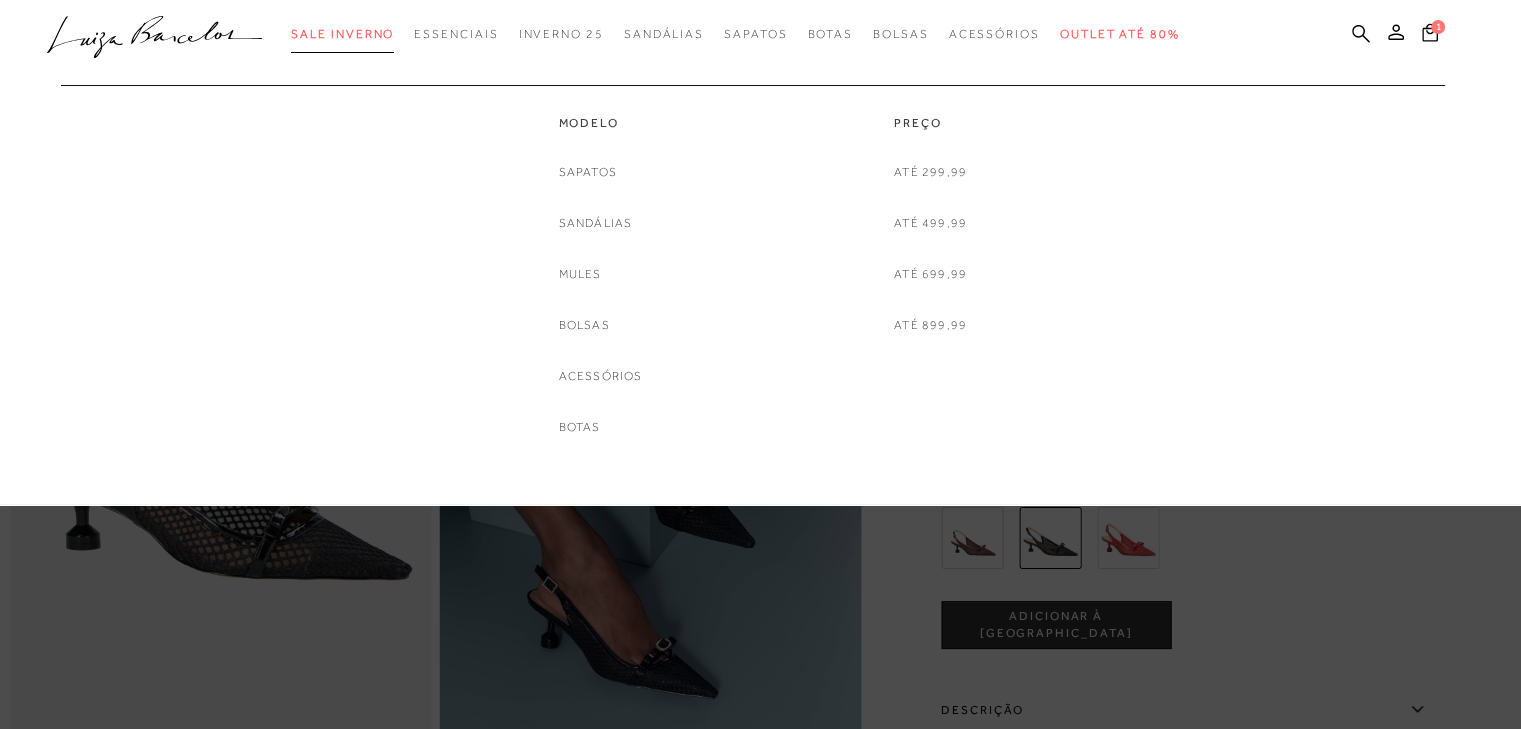 click on "Sale Inverno" at bounding box center [342, 34] 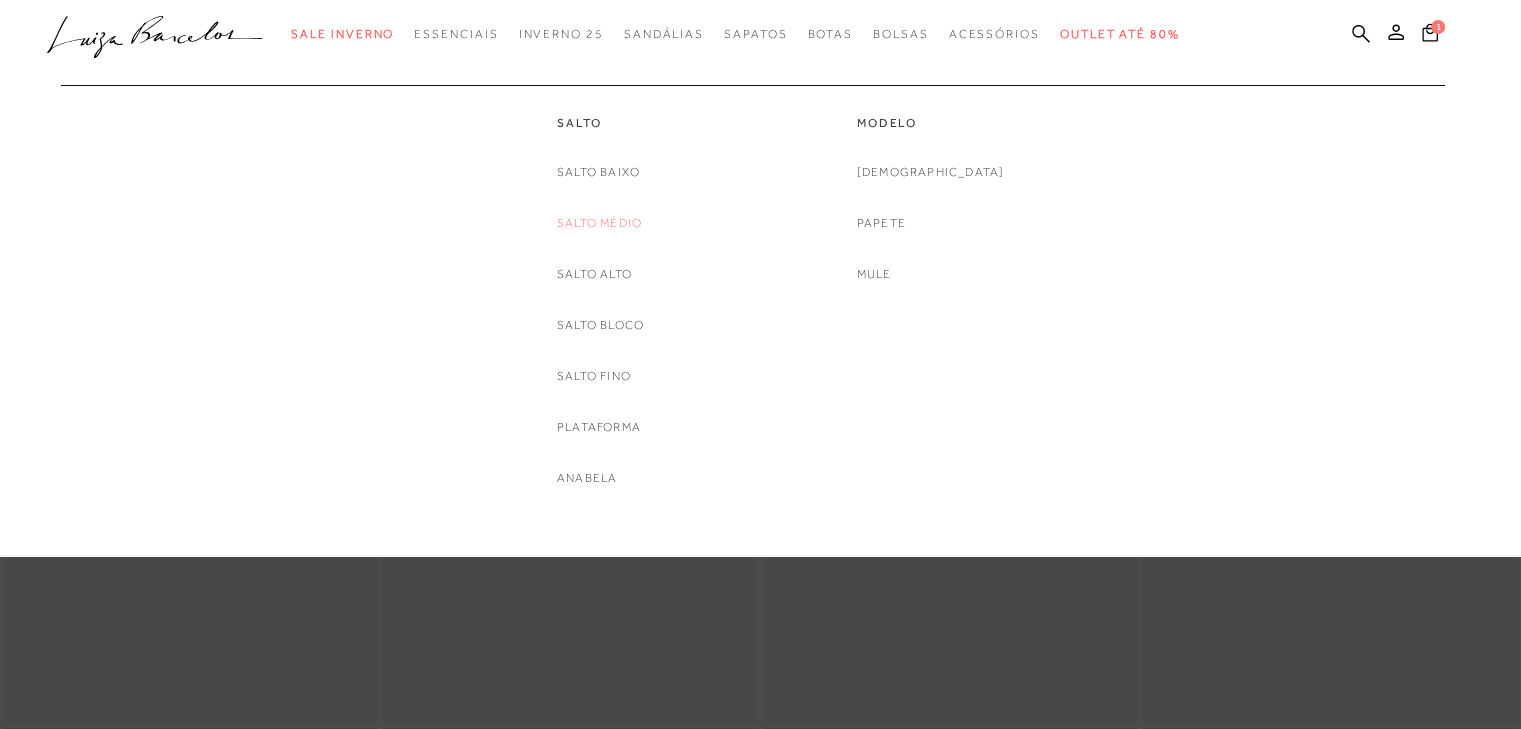 click on "Salto Médio" at bounding box center [599, 223] 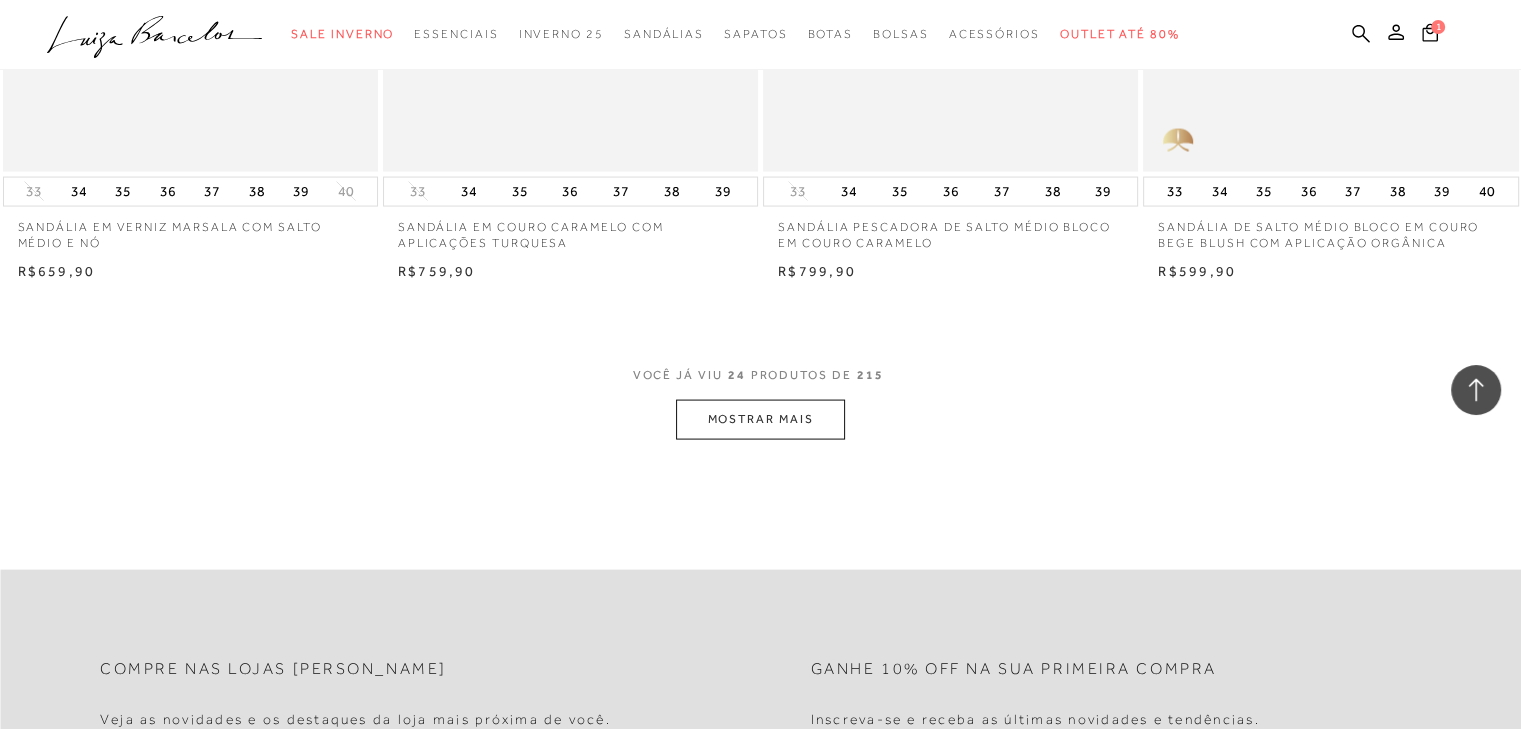 scroll, scrollTop: 4200, scrollLeft: 0, axis: vertical 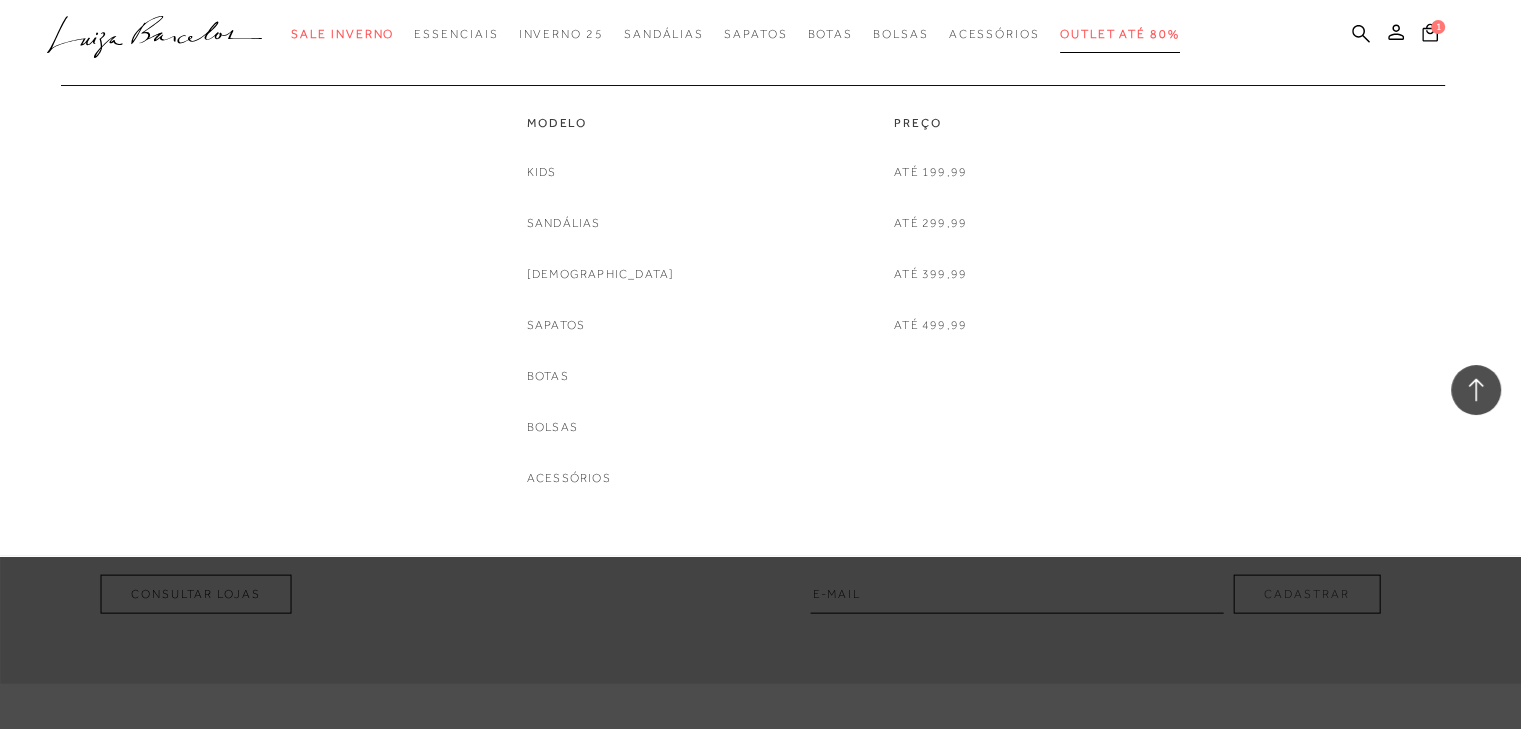click on "Outlet até 80%" at bounding box center [1120, 34] 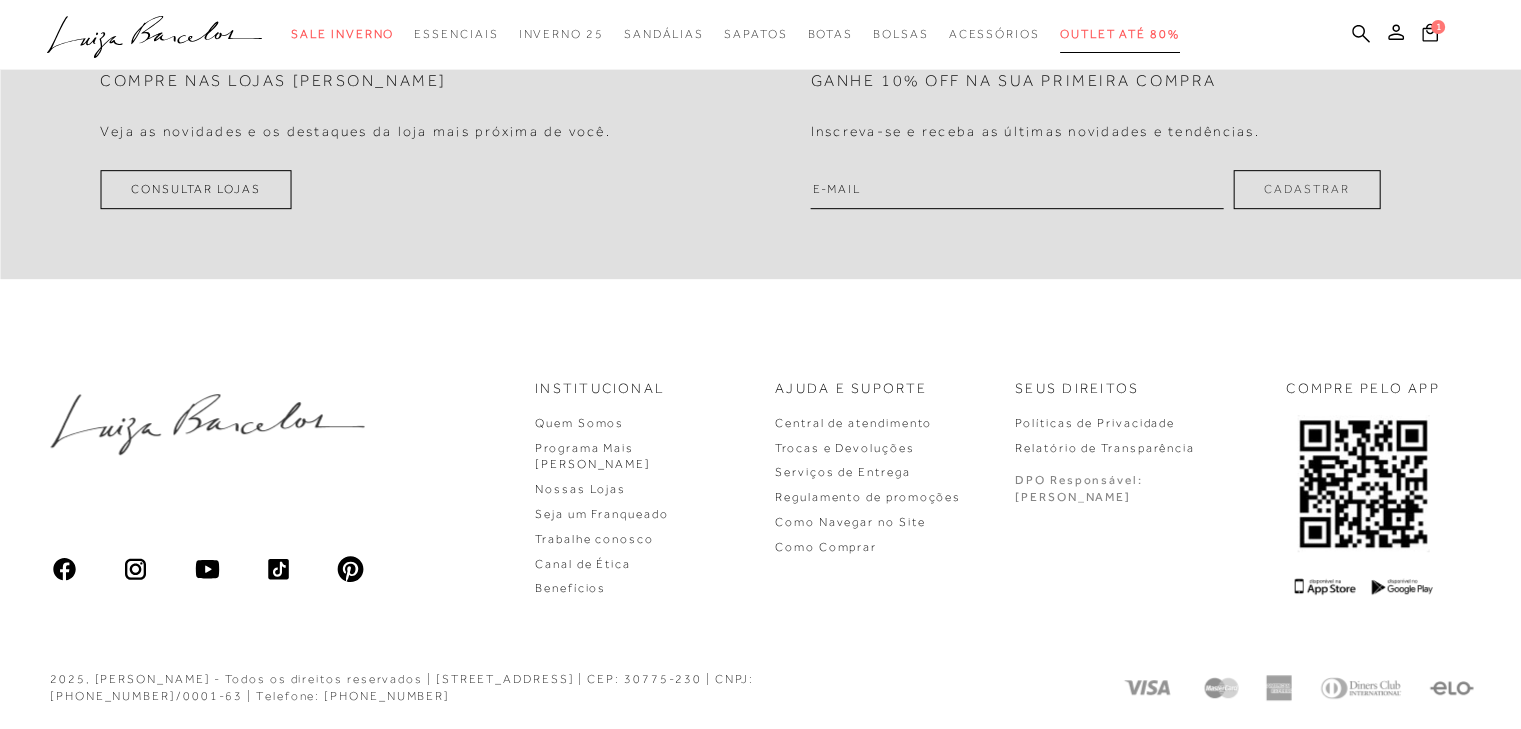scroll, scrollTop: 0, scrollLeft: 0, axis: both 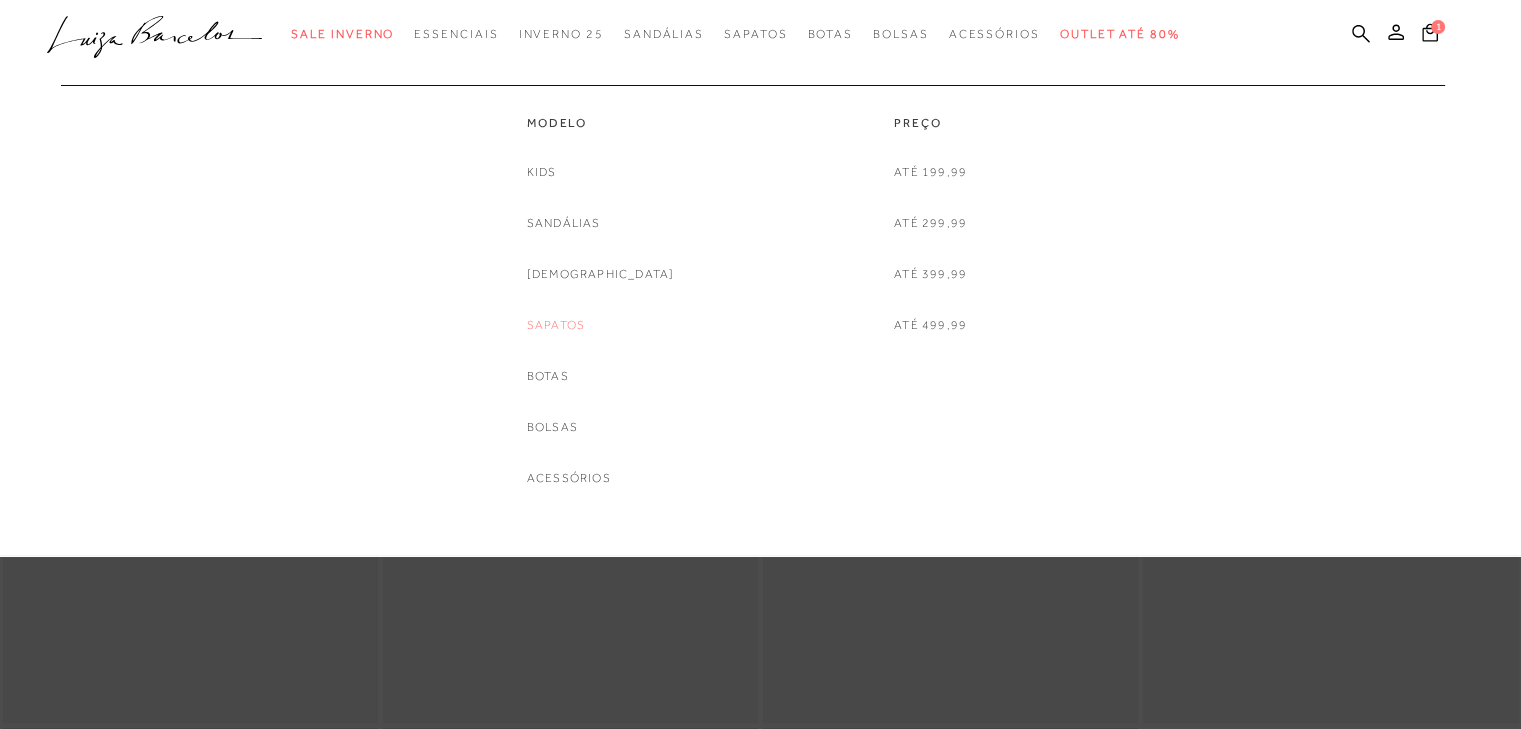 click on "Sapatos" at bounding box center [556, 325] 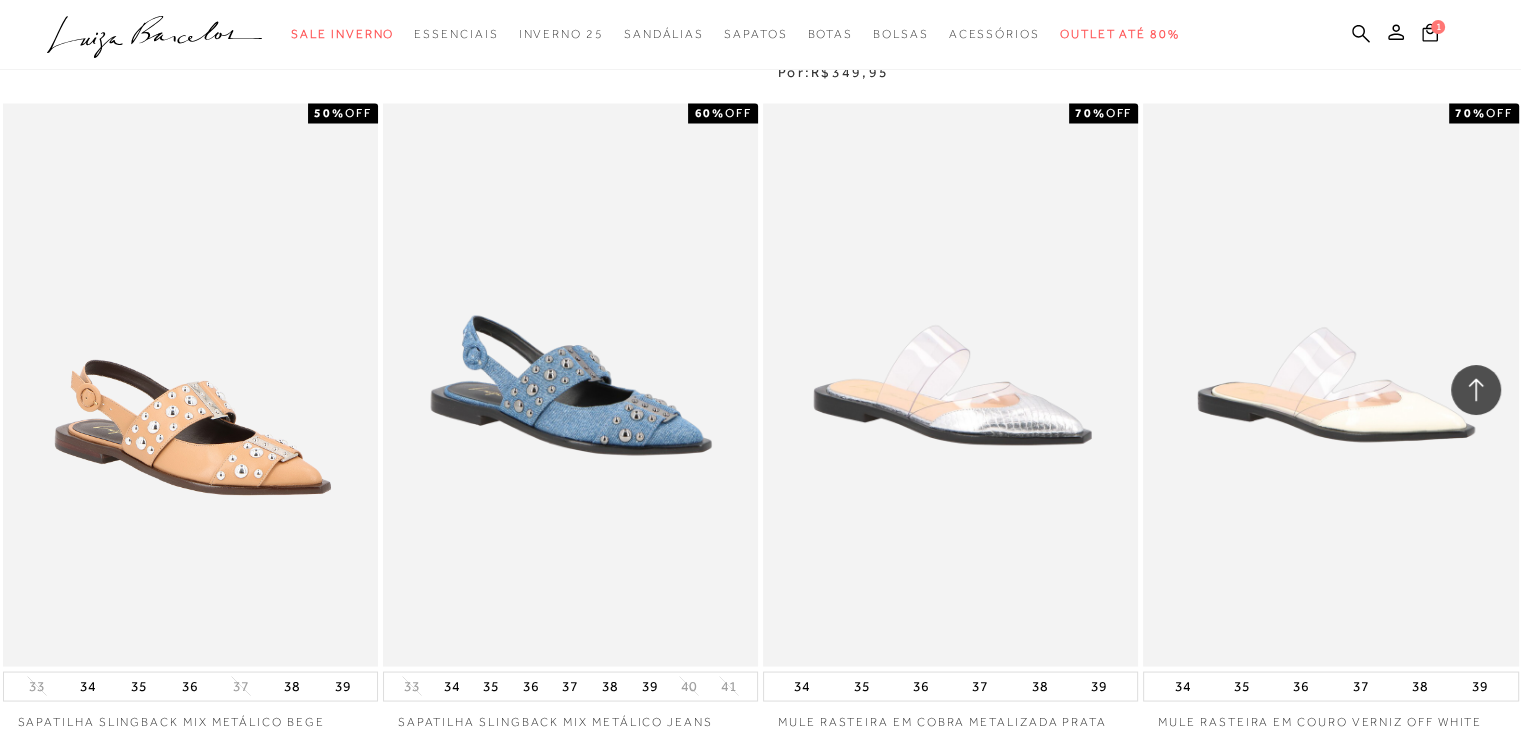 scroll, scrollTop: 3800, scrollLeft: 0, axis: vertical 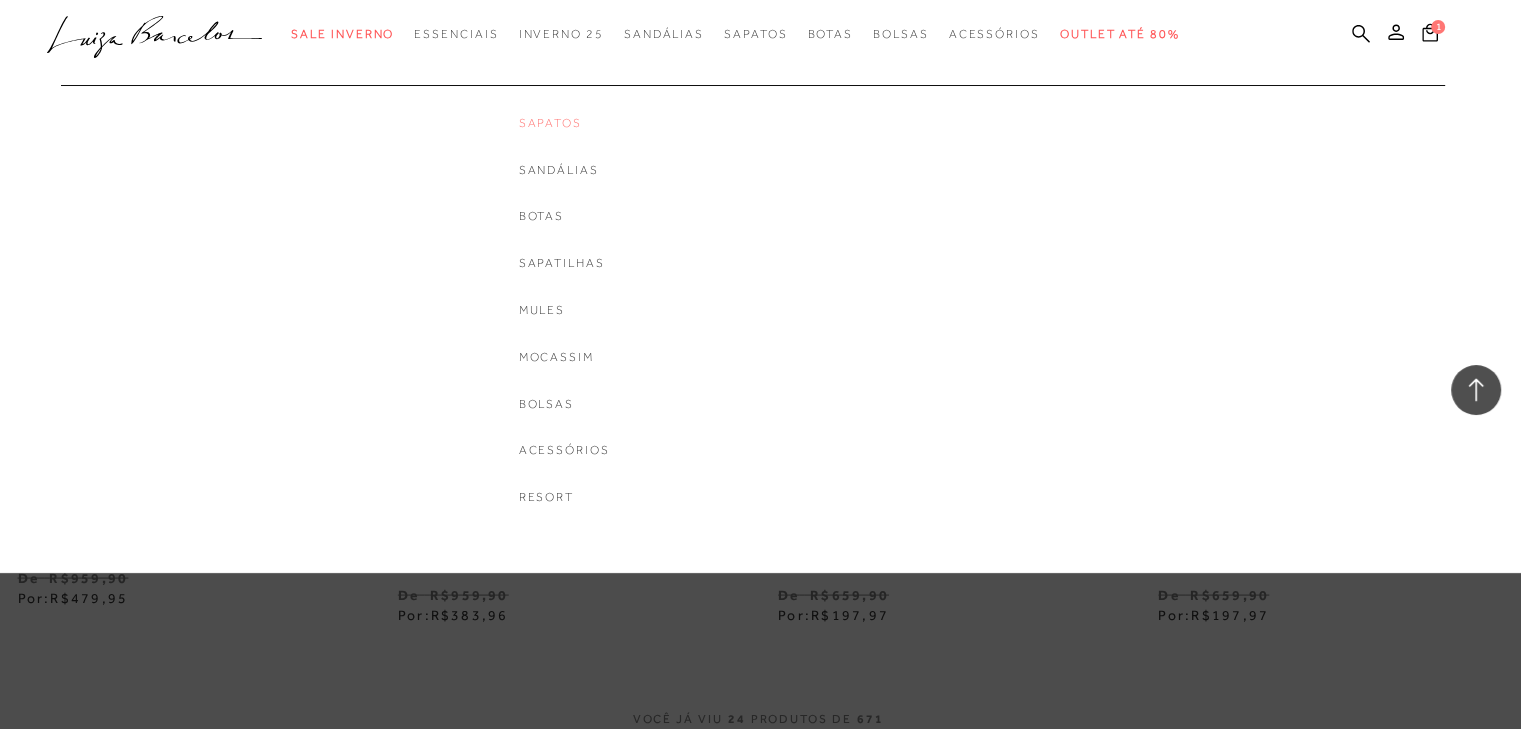 click on "Sapatos" at bounding box center (564, 123) 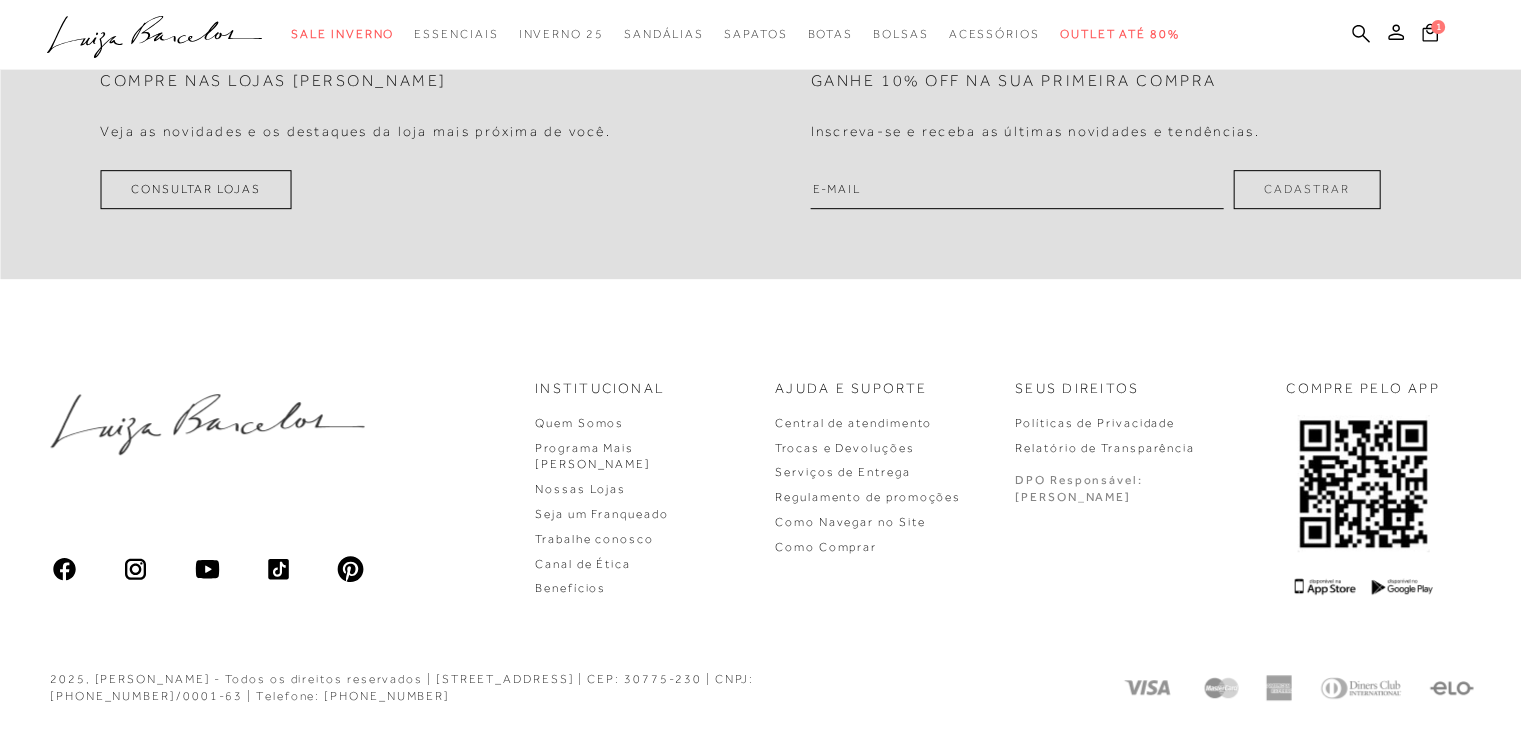 scroll, scrollTop: 0, scrollLeft: 0, axis: both 